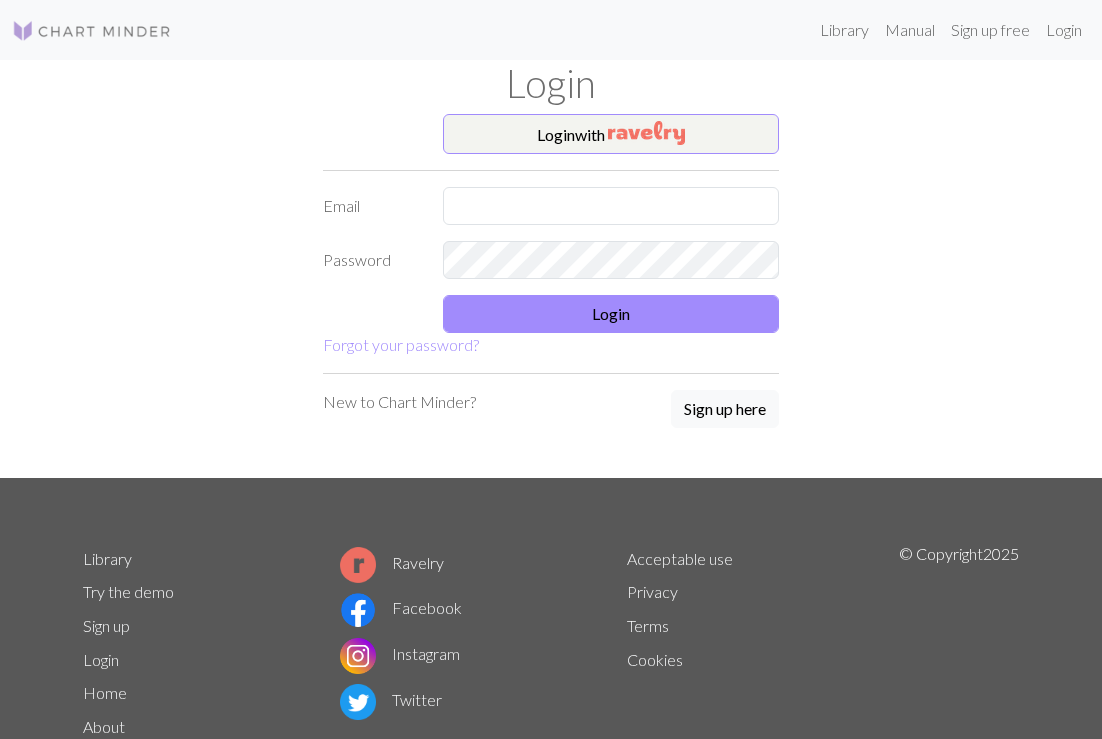 scroll, scrollTop: 0, scrollLeft: 0, axis: both 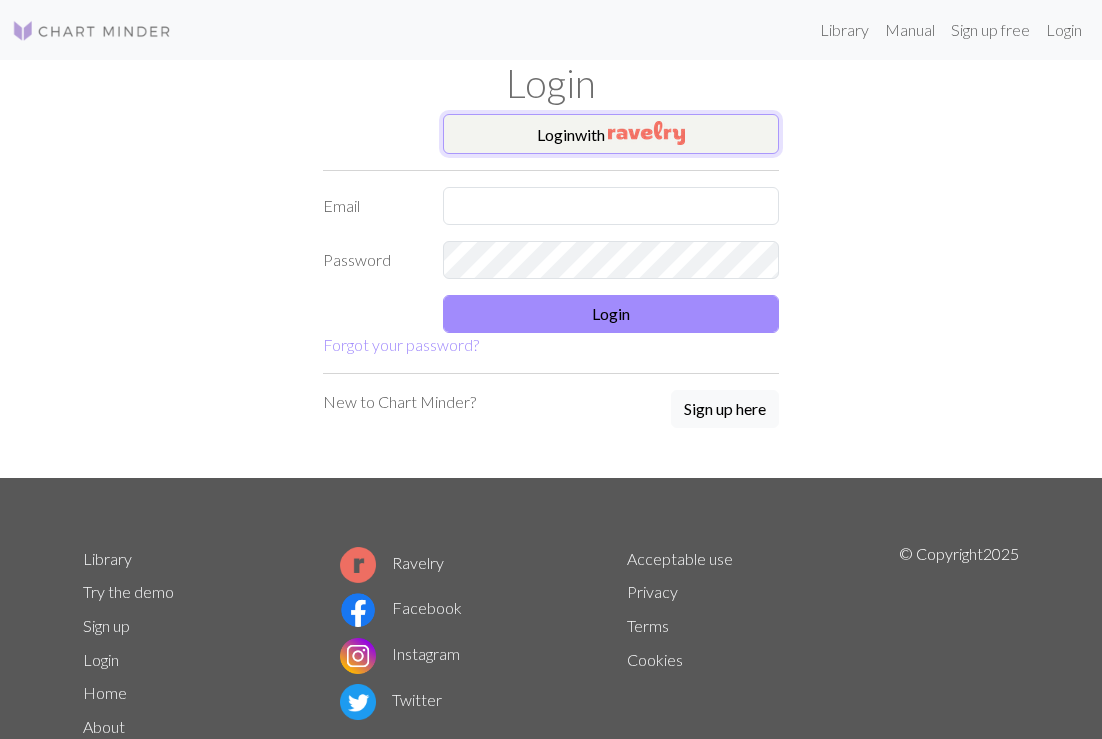 click at bounding box center [646, 133] 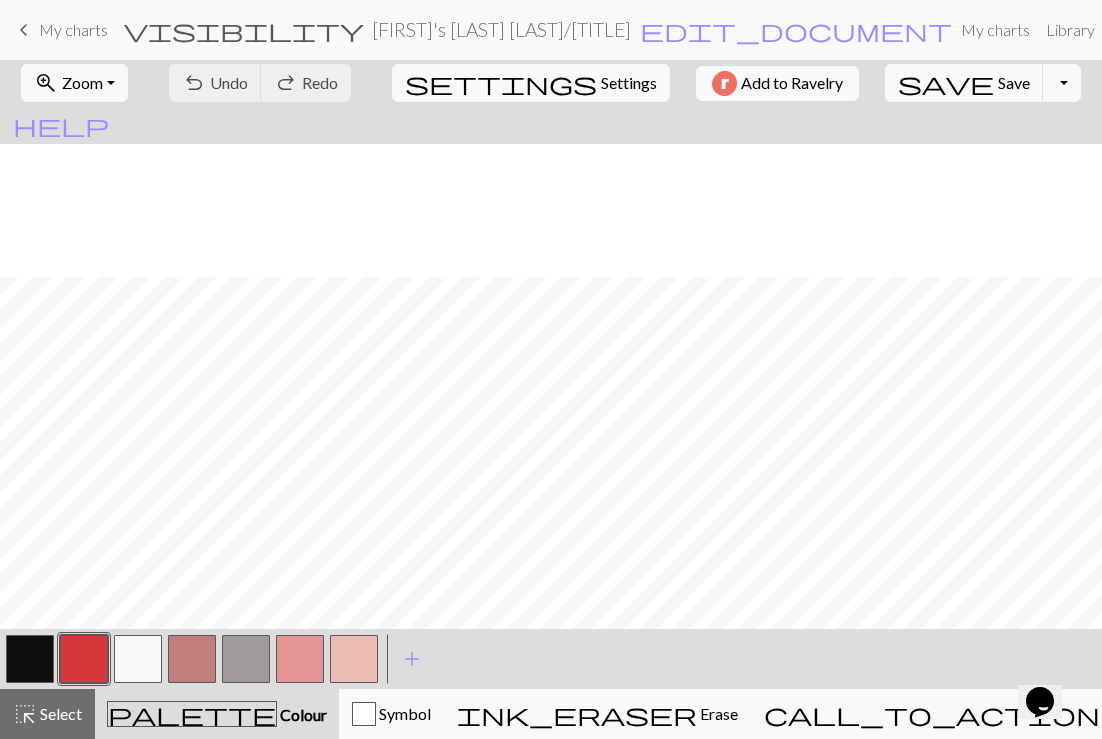 scroll, scrollTop: 246, scrollLeft: 0, axis: vertical 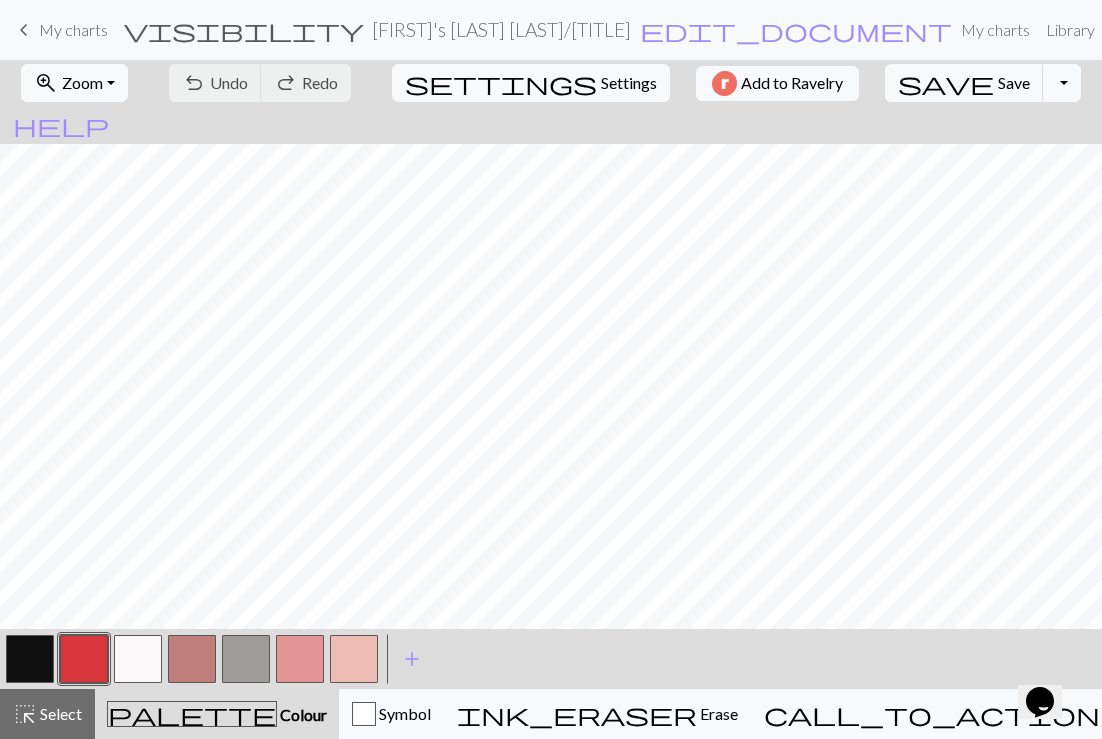 click on "keyboard_arrow_left" at bounding box center [24, 30] 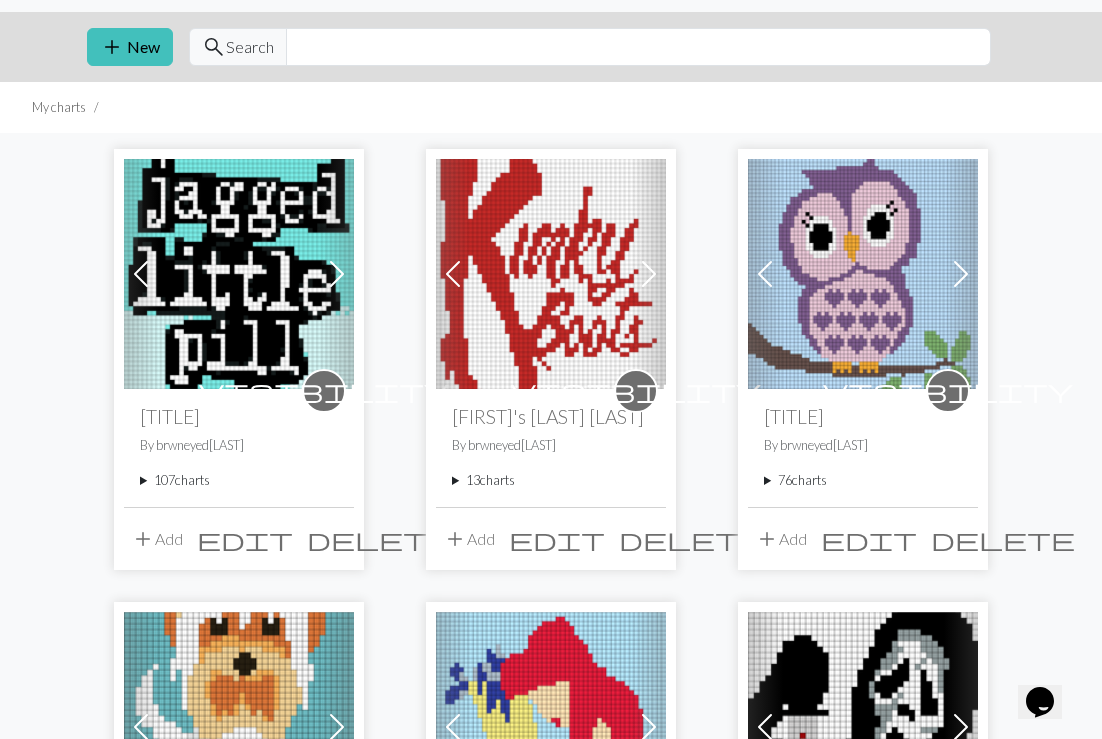 scroll, scrollTop: 52, scrollLeft: 0, axis: vertical 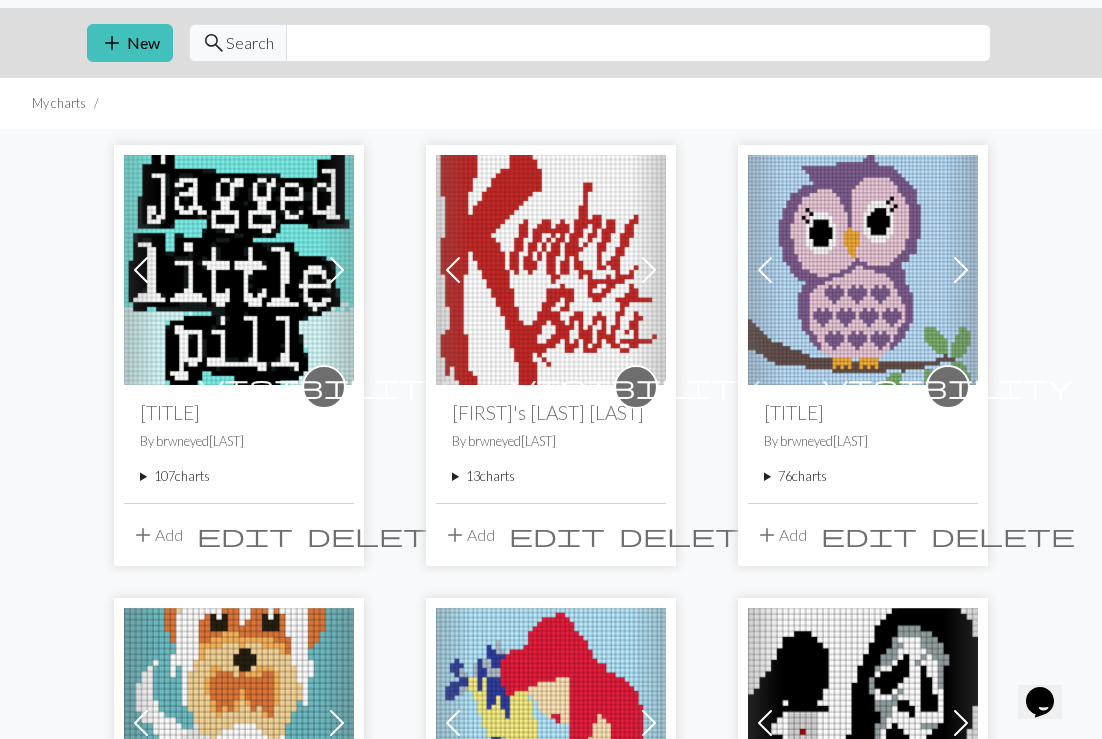 click on "13  charts" at bounding box center [551, 476] 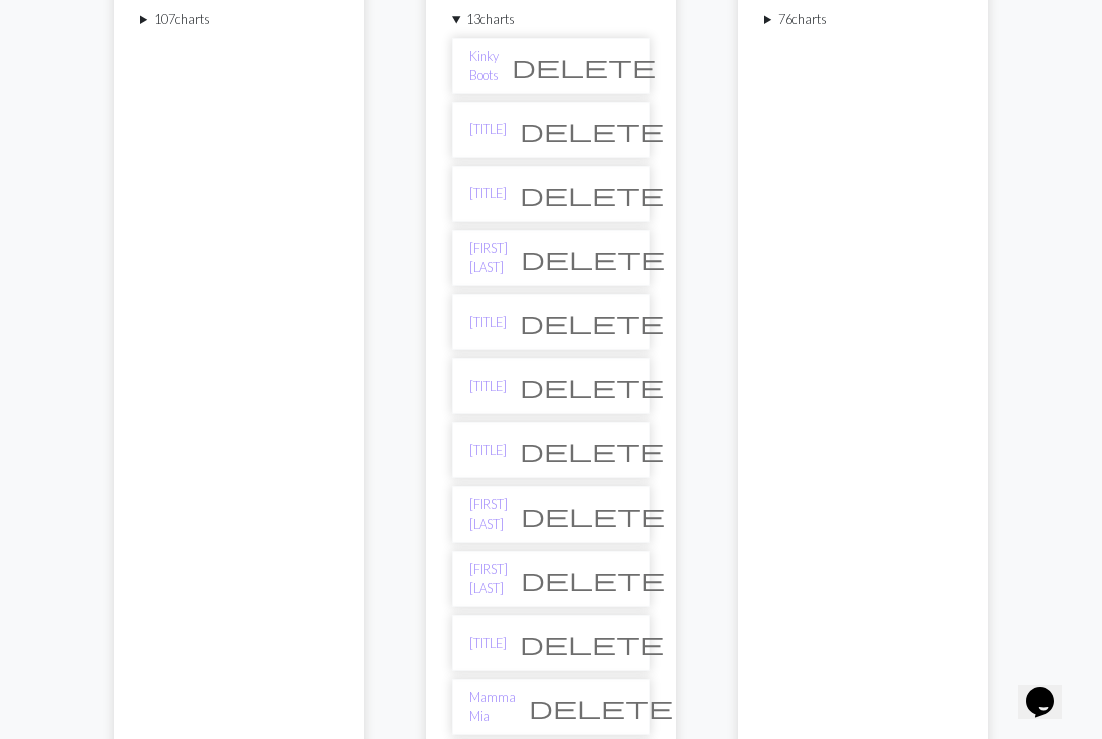 scroll, scrollTop: 474, scrollLeft: 0, axis: vertical 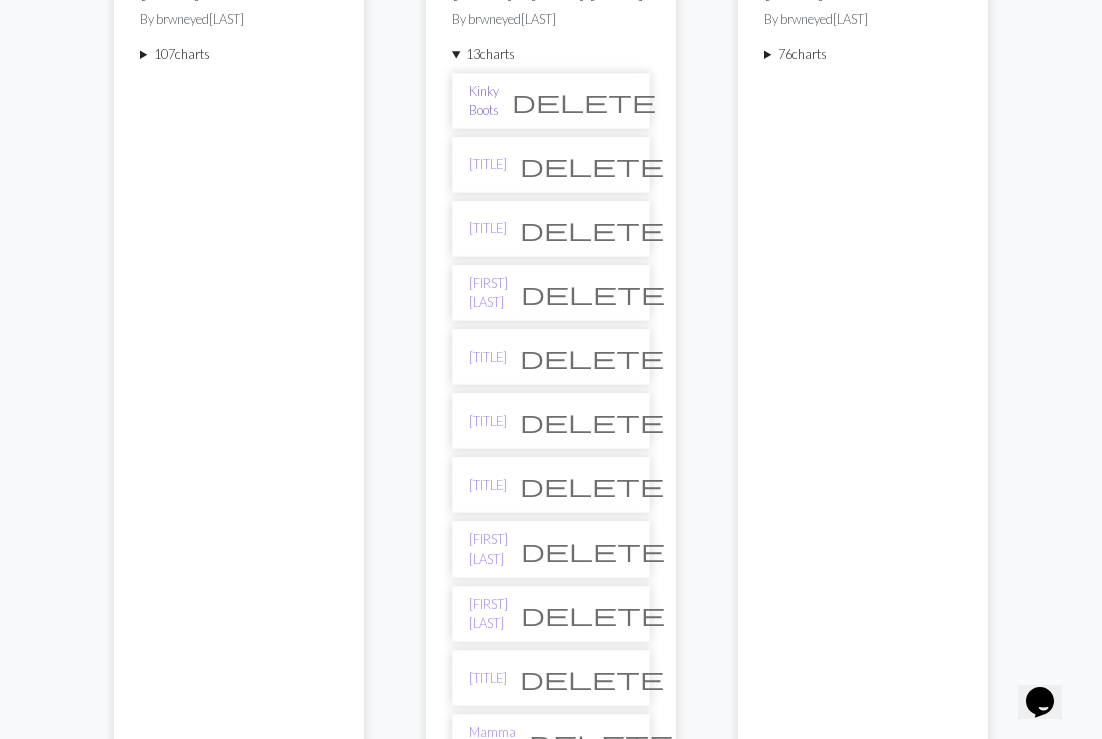 click on "Kinky Boots" at bounding box center (484, 101) 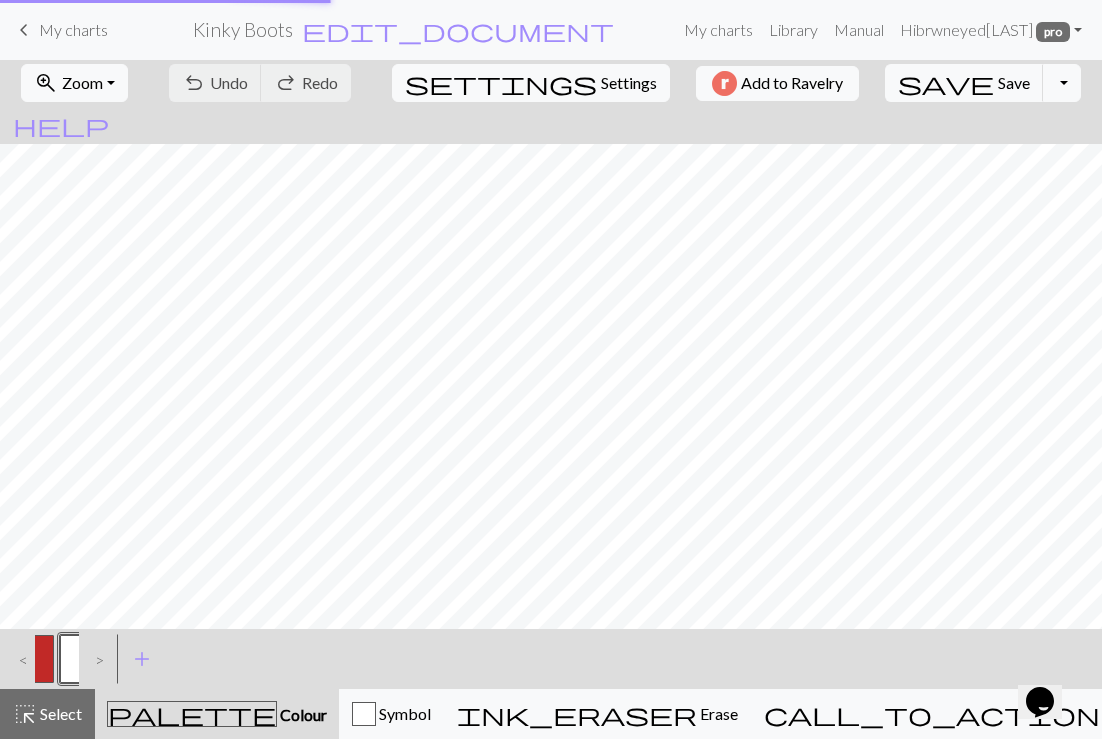 scroll, scrollTop: 0, scrollLeft: 0, axis: both 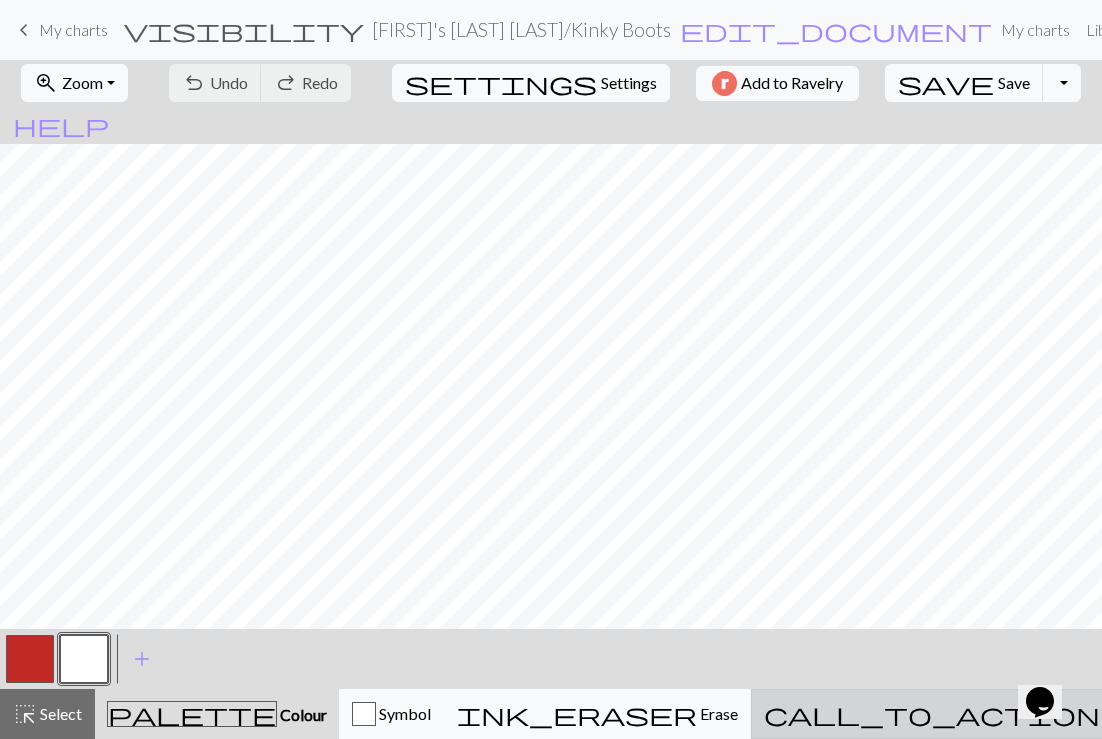 click on "call_to_action   Knitting mode   Knitting mode" at bounding box center [982, 714] 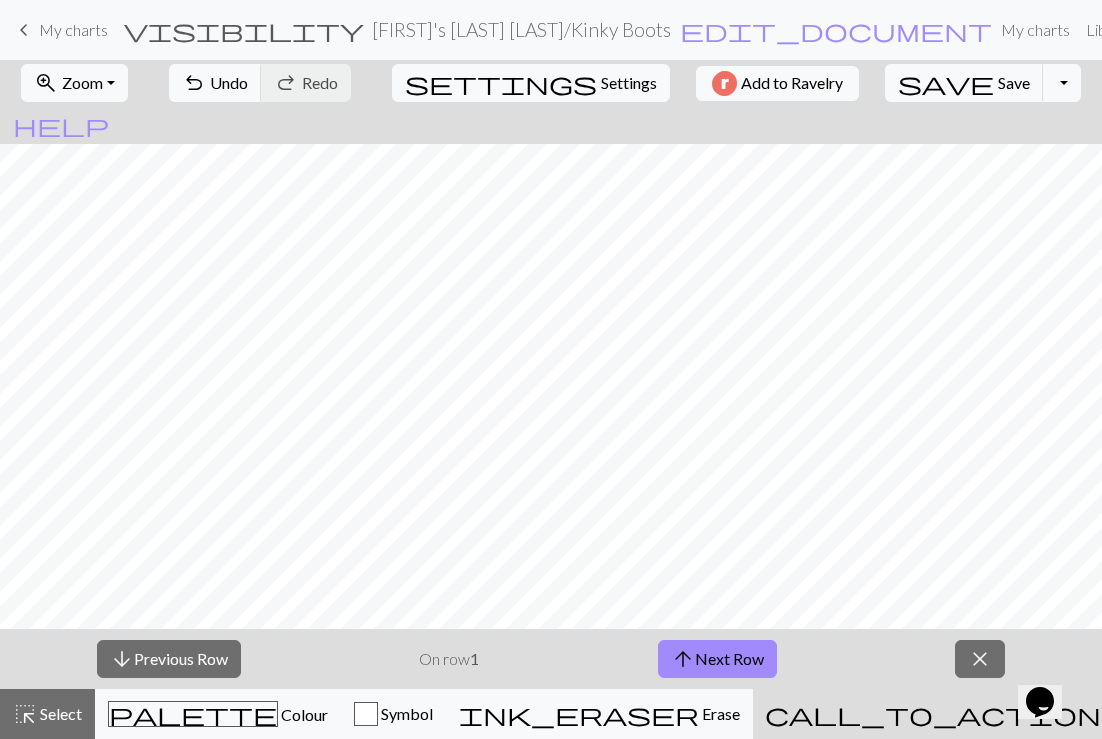 click on "arrow_downward Previous Row On row  1 arrow_upward  Next Row close" at bounding box center [551, 659] 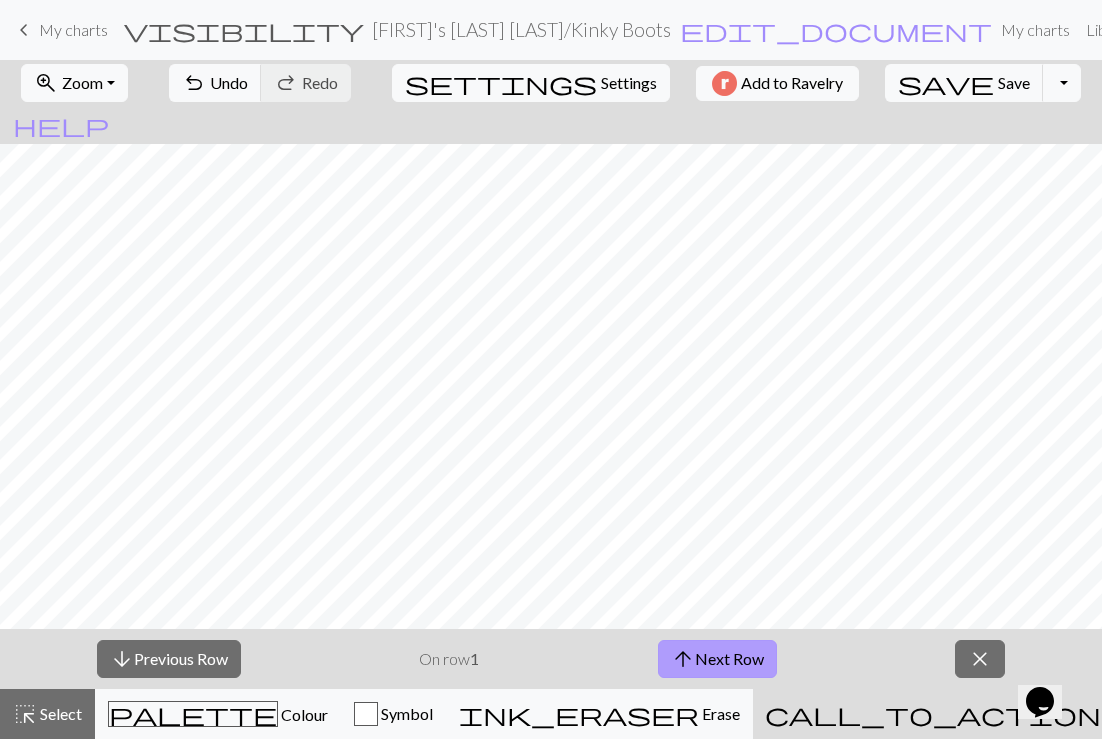 click on "arrow_upward  Next Row" at bounding box center [717, 659] 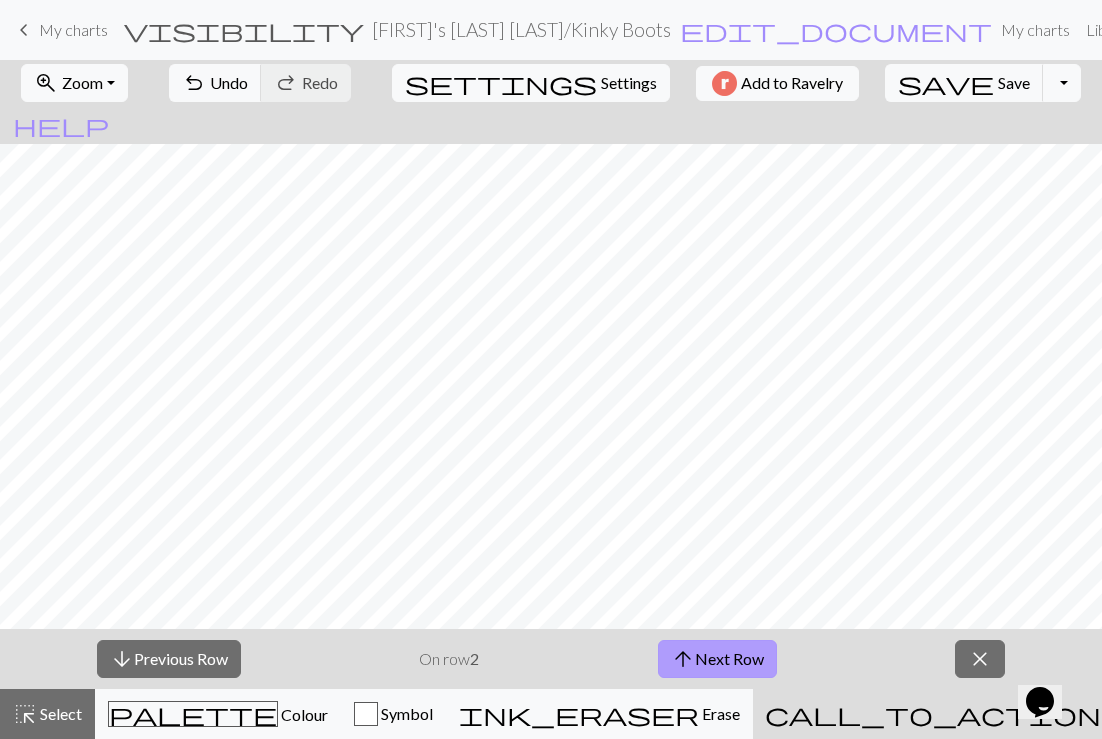 click on "arrow_upward  Next Row" at bounding box center (717, 659) 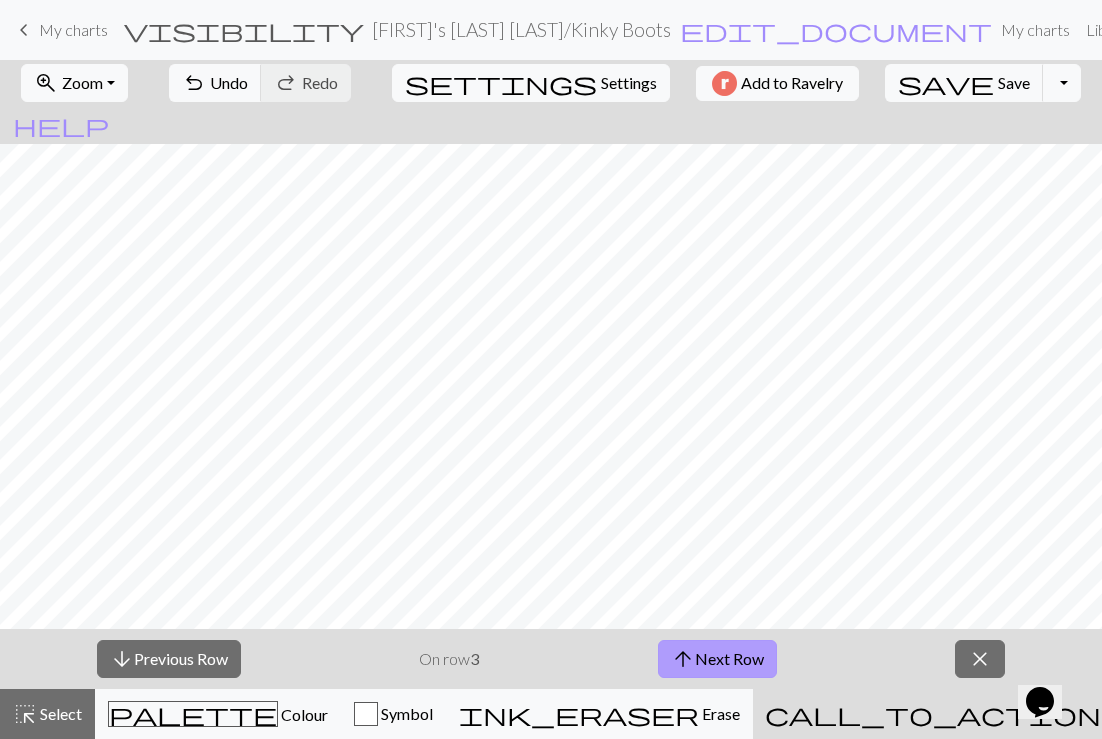 click on "arrow_upward" at bounding box center (683, 659) 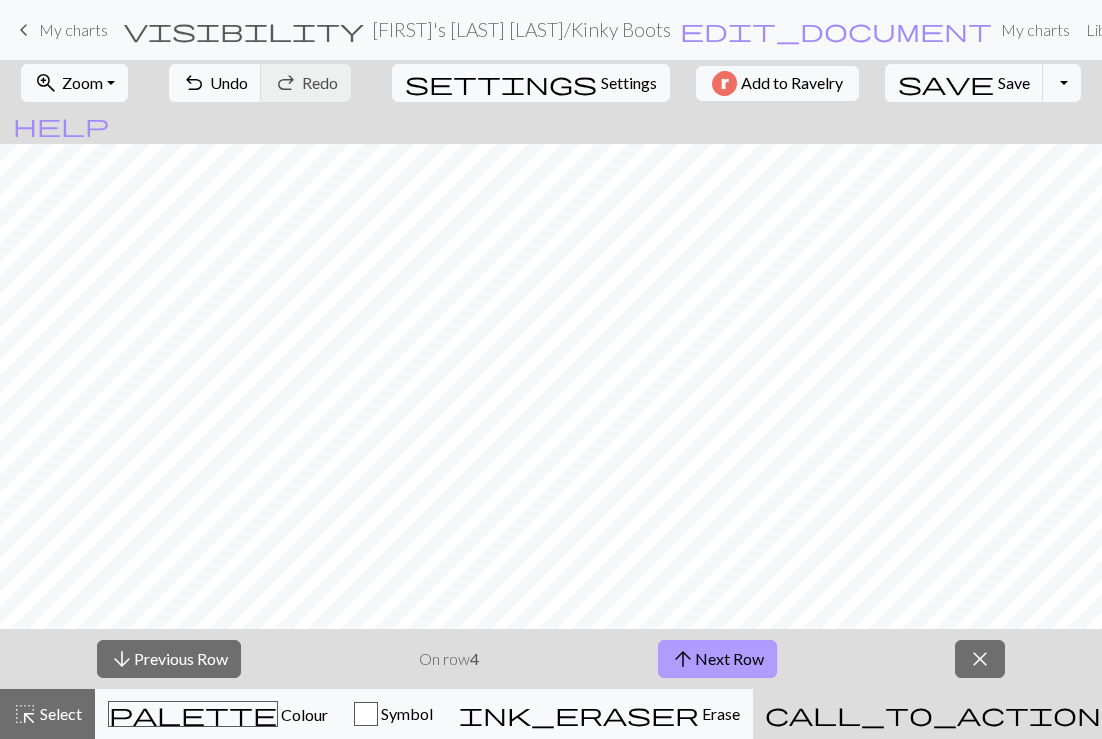 click on "arrow_upward  Next Row" at bounding box center [717, 659] 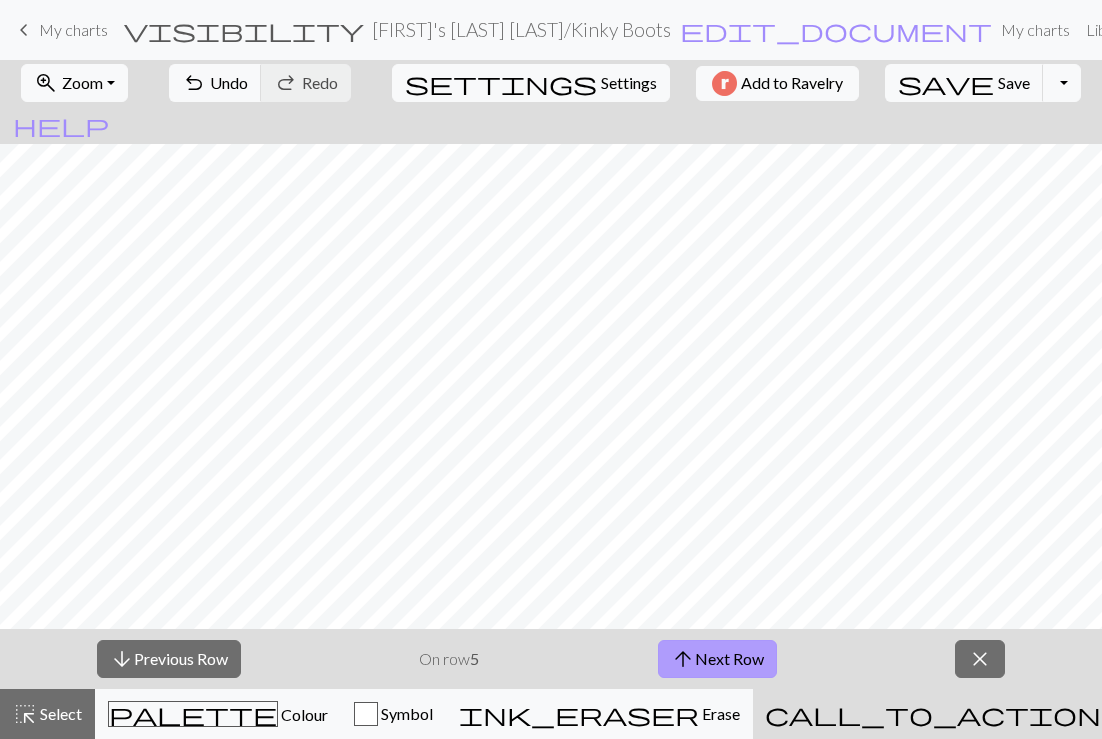 click on "arrow_upward  Next Row" at bounding box center [717, 659] 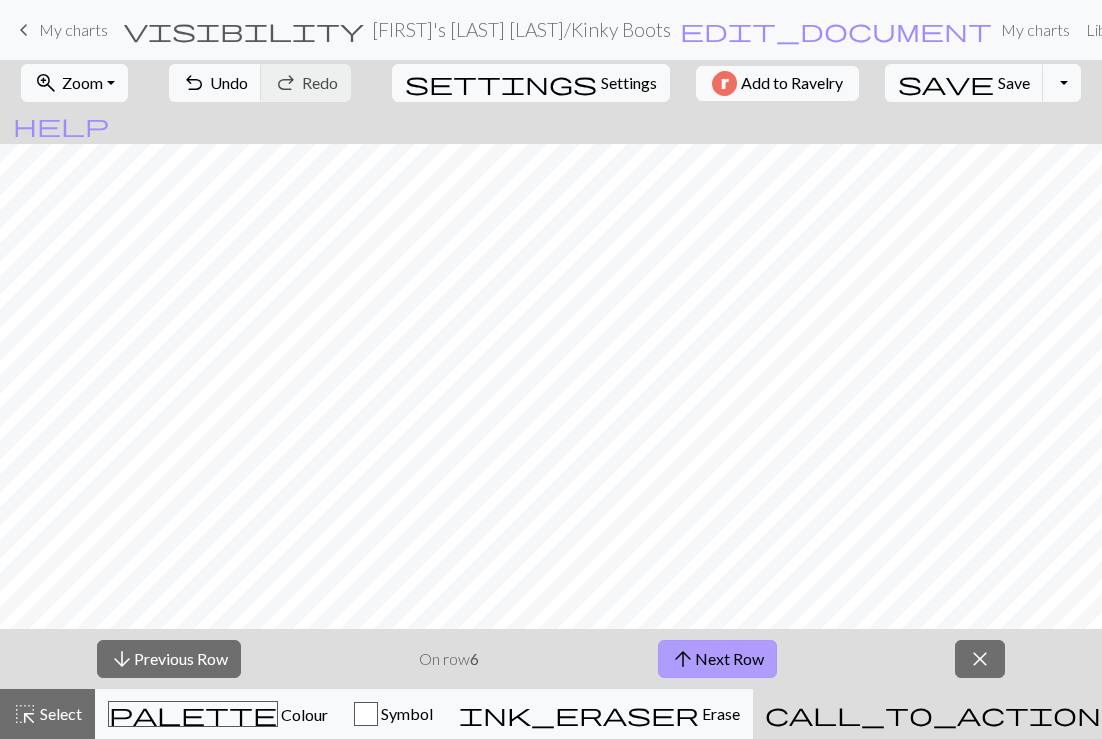 click on "arrow_upward  Next Row" at bounding box center [717, 659] 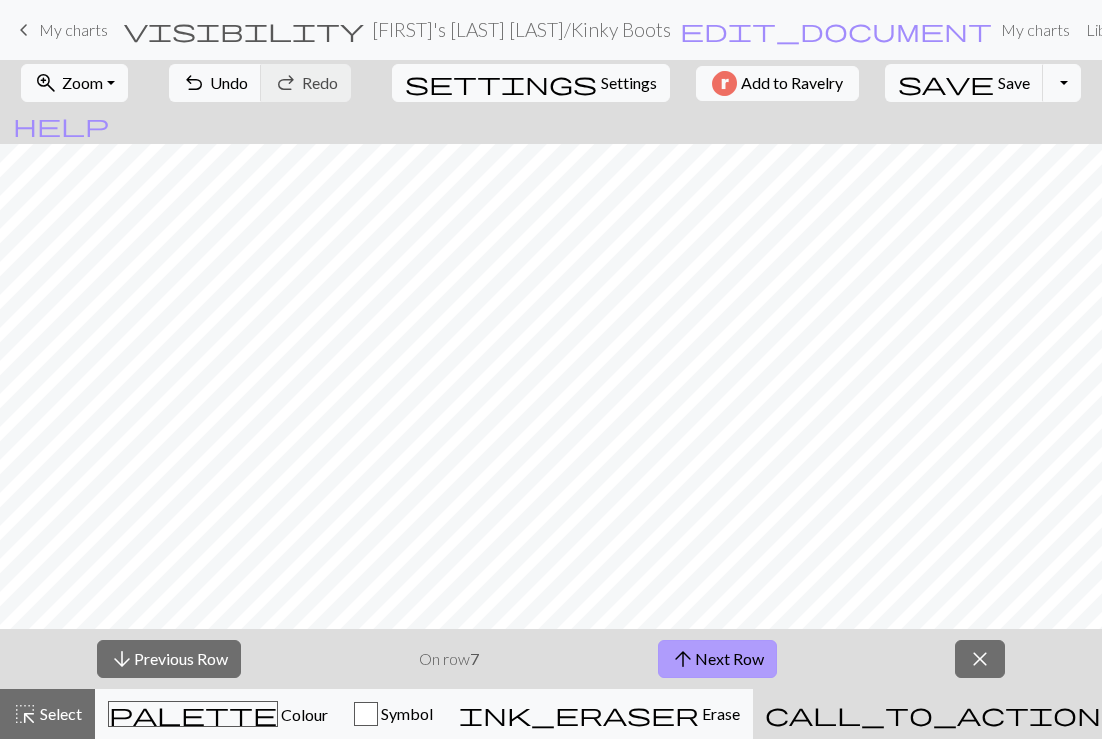 click on "arrow_upward  Next Row" at bounding box center [717, 659] 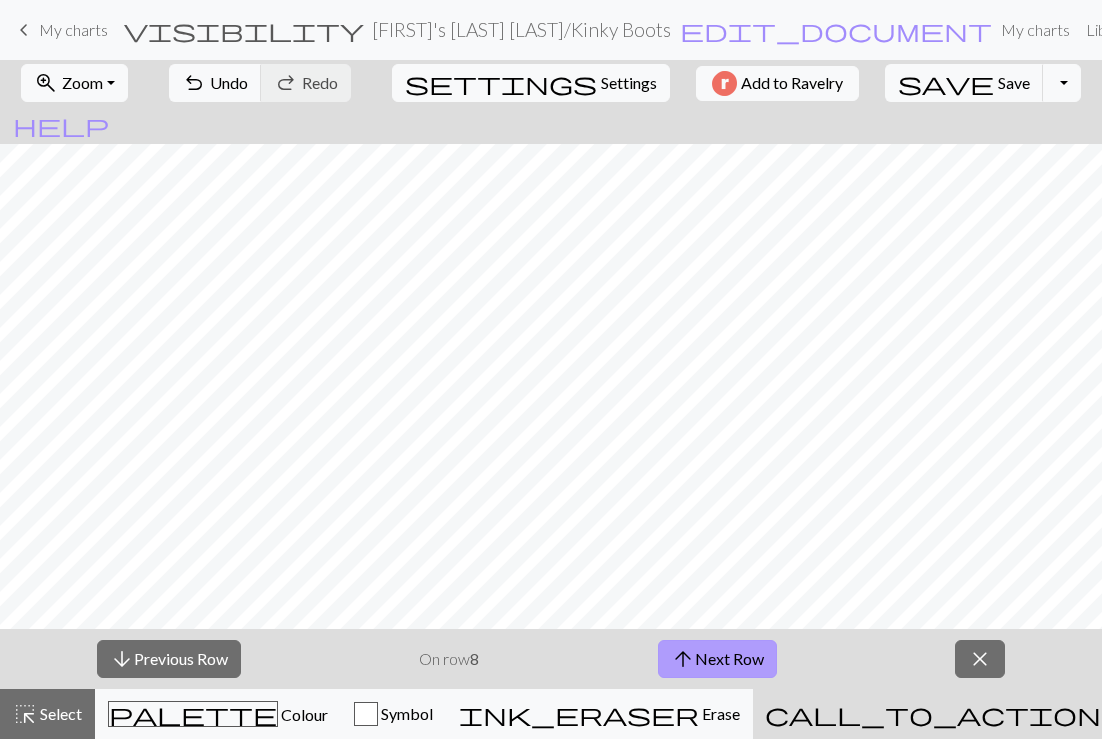 click on "arrow_upward  Next Row" at bounding box center (717, 659) 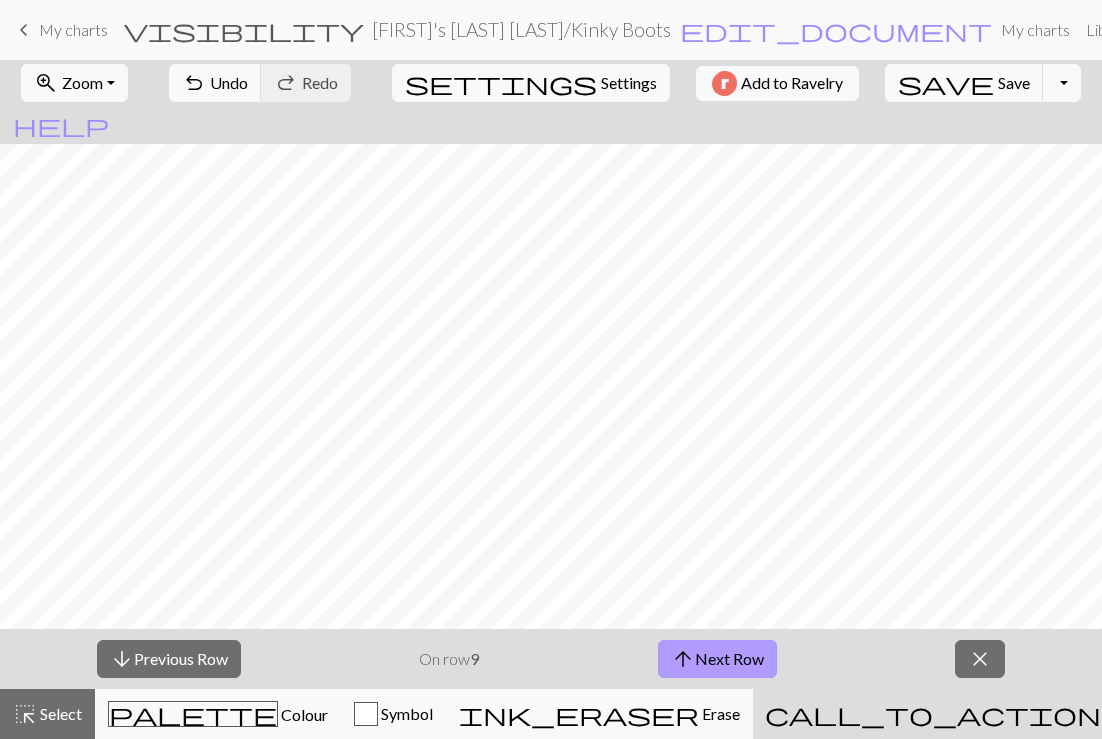 click on "arrow_upward  Next Row" at bounding box center [717, 659] 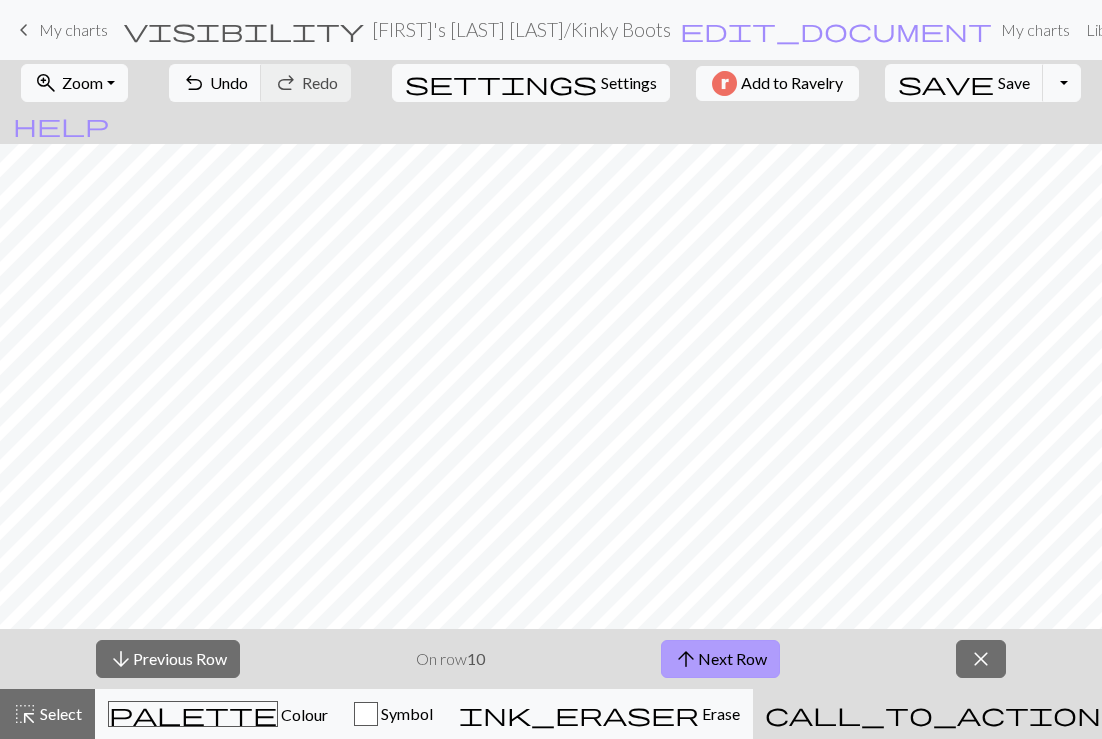 click on "arrow_upward  Next Row" at bounding box center [720, 659] 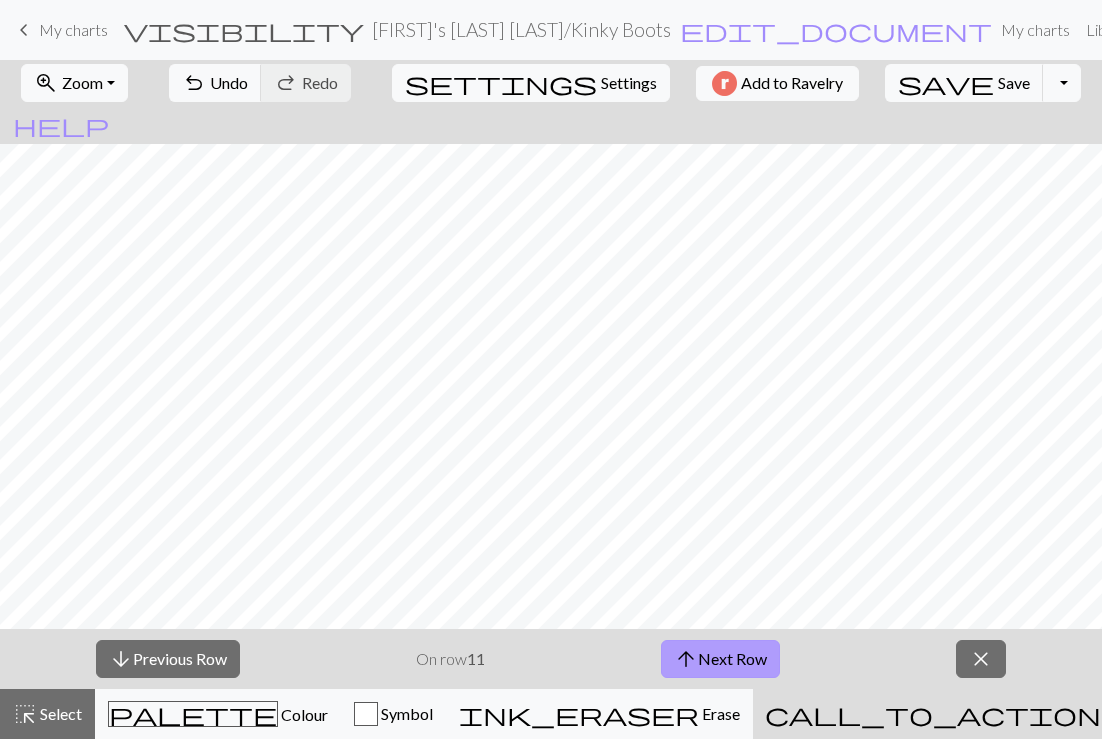 click on "arrow_upward  Next Row" at bounding box center (720, 659) 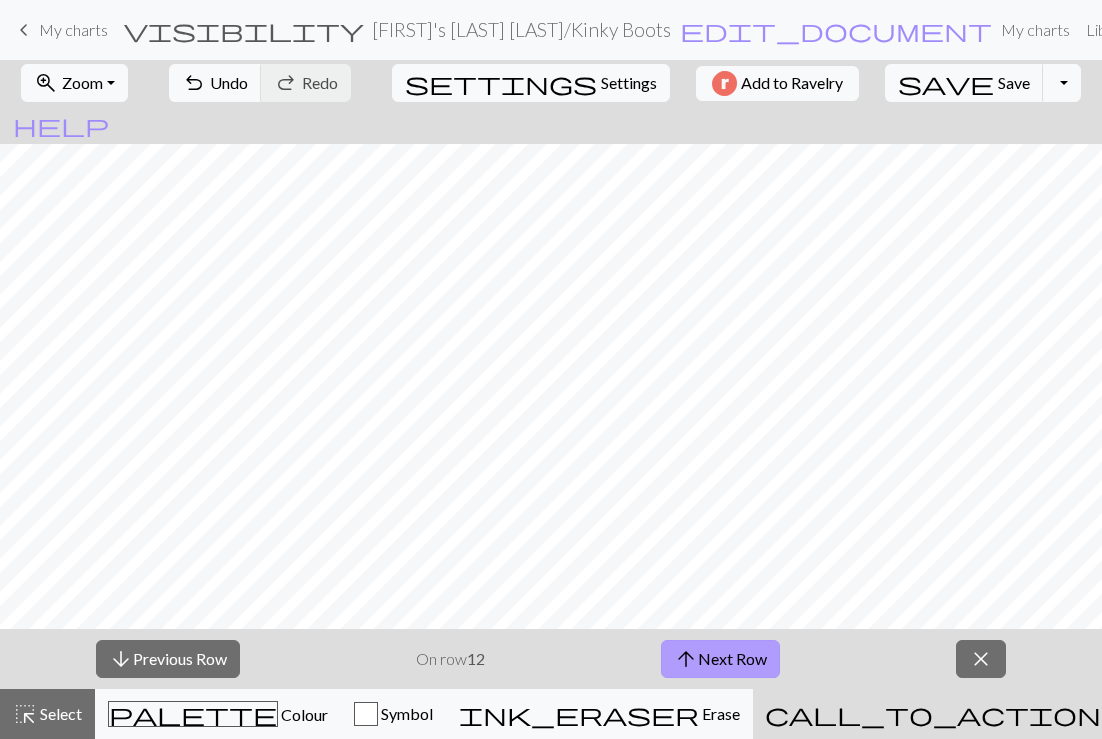 click on "arrow_upward  Next Row" at bounding box center (720, 659) 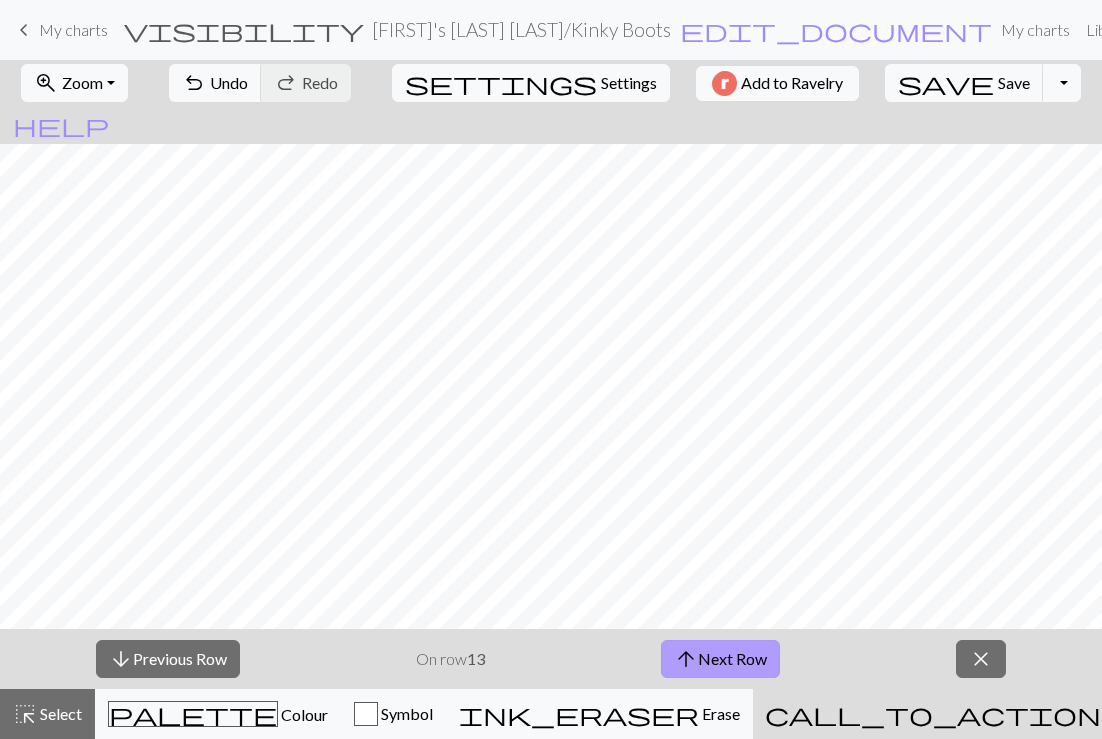 click on "arrow_upward  Next Row" at bounding box center (720, 659) 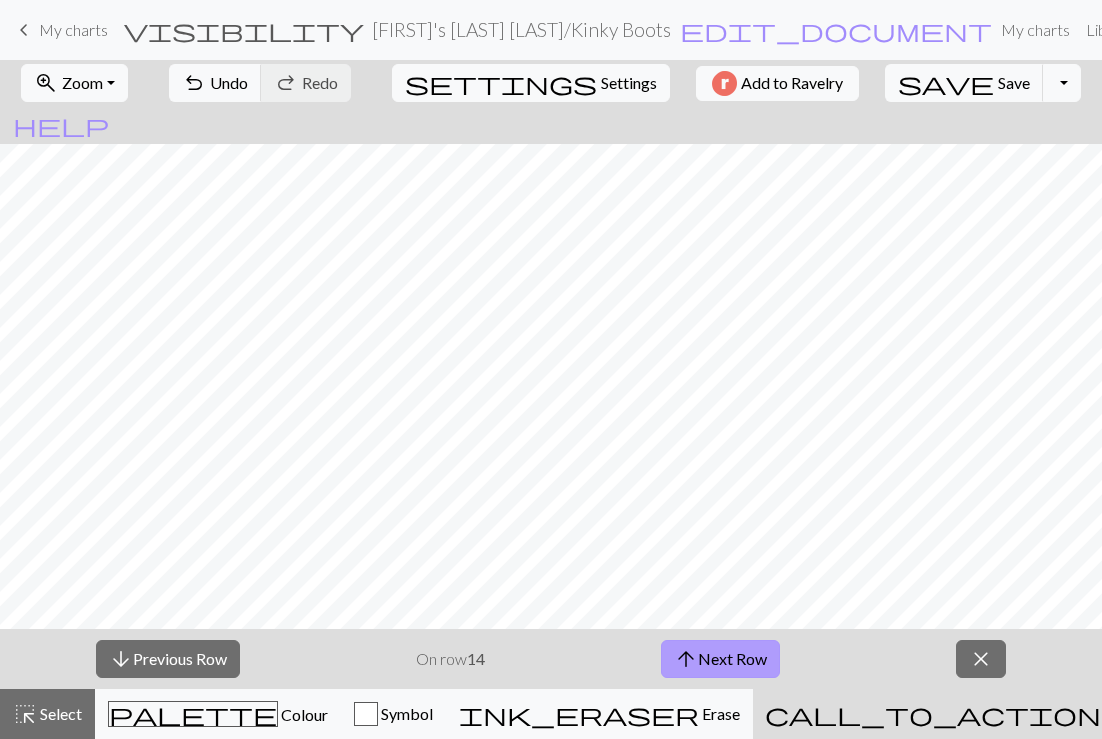 click on "arrow_upward  Next Row" at bounding box center (720, 659) 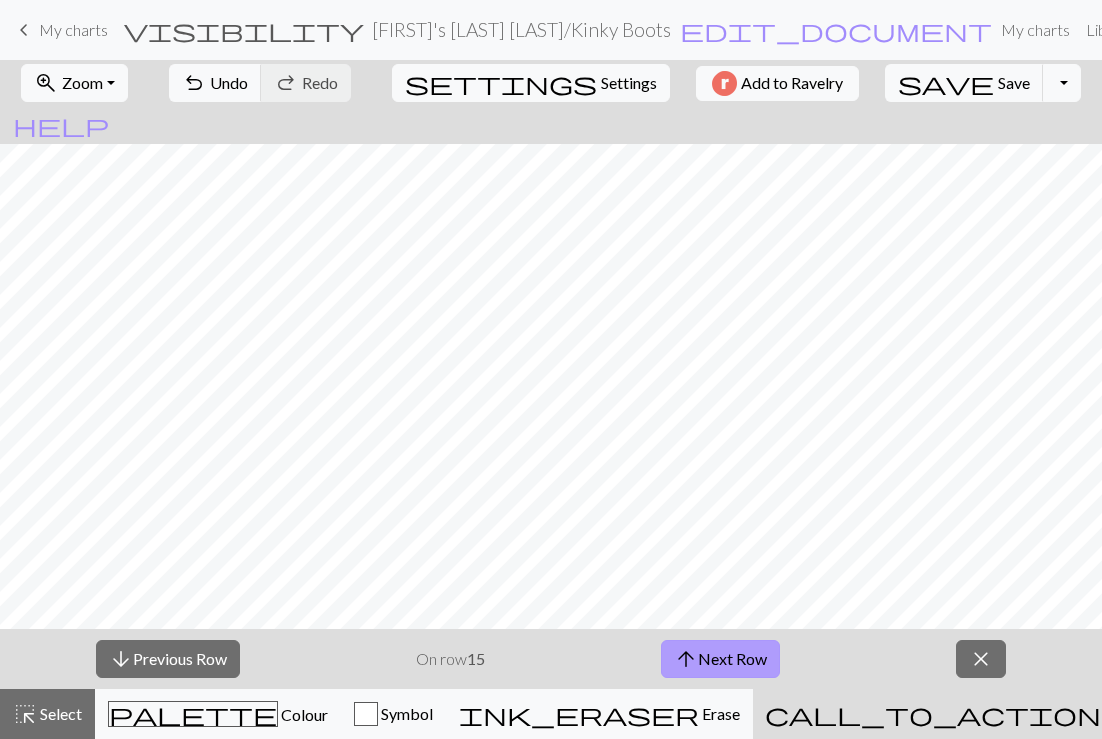 click on "arrow_upward  Next Row" at bounding box center (720, 659) 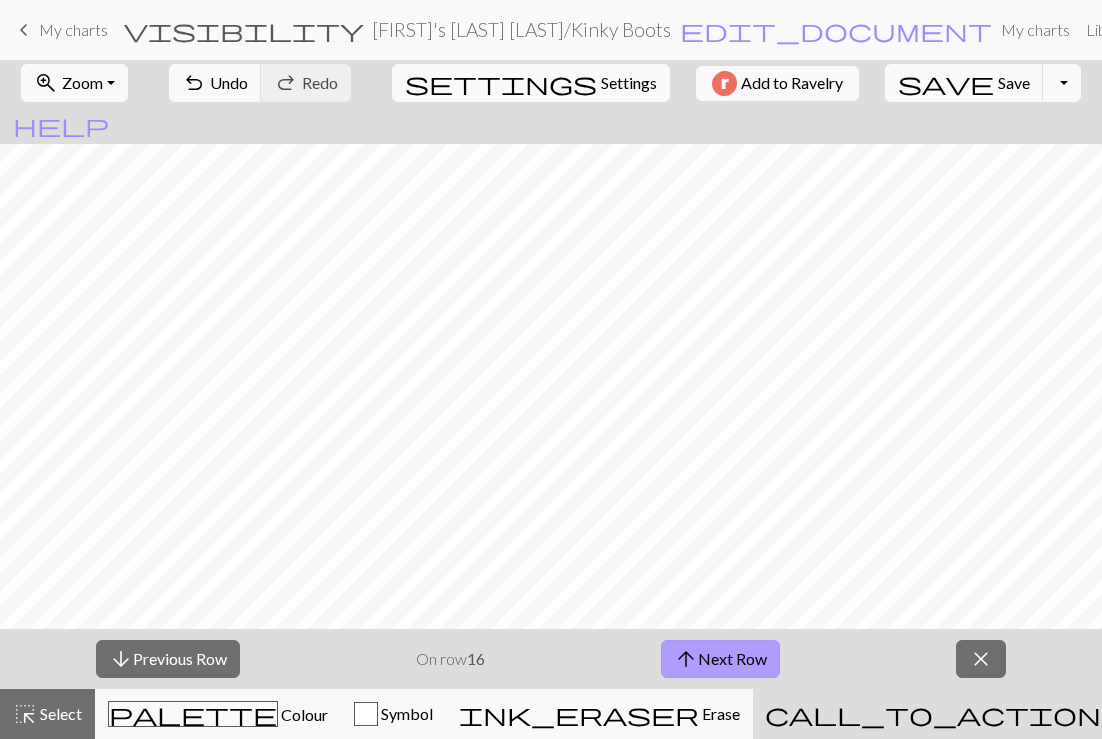 click on "arrow_upward  Next Row" at bounding box center [720, 659] 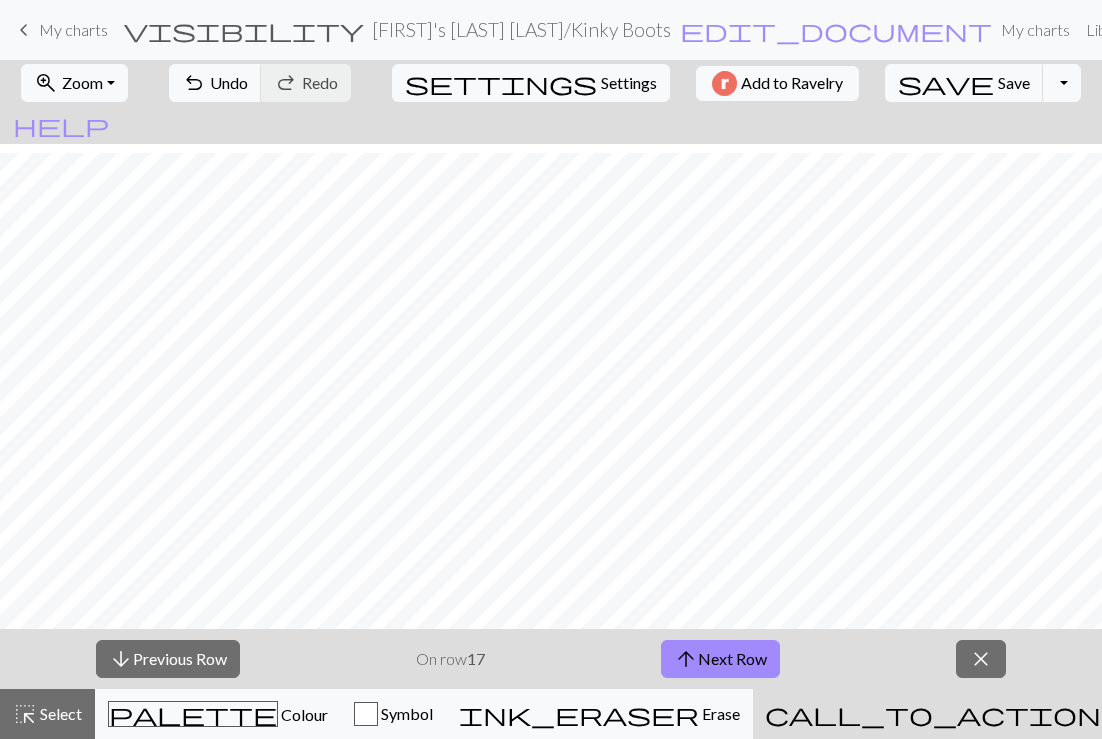 scroll, scrollTop: 146, scrollLeft: 0, axis: vertical 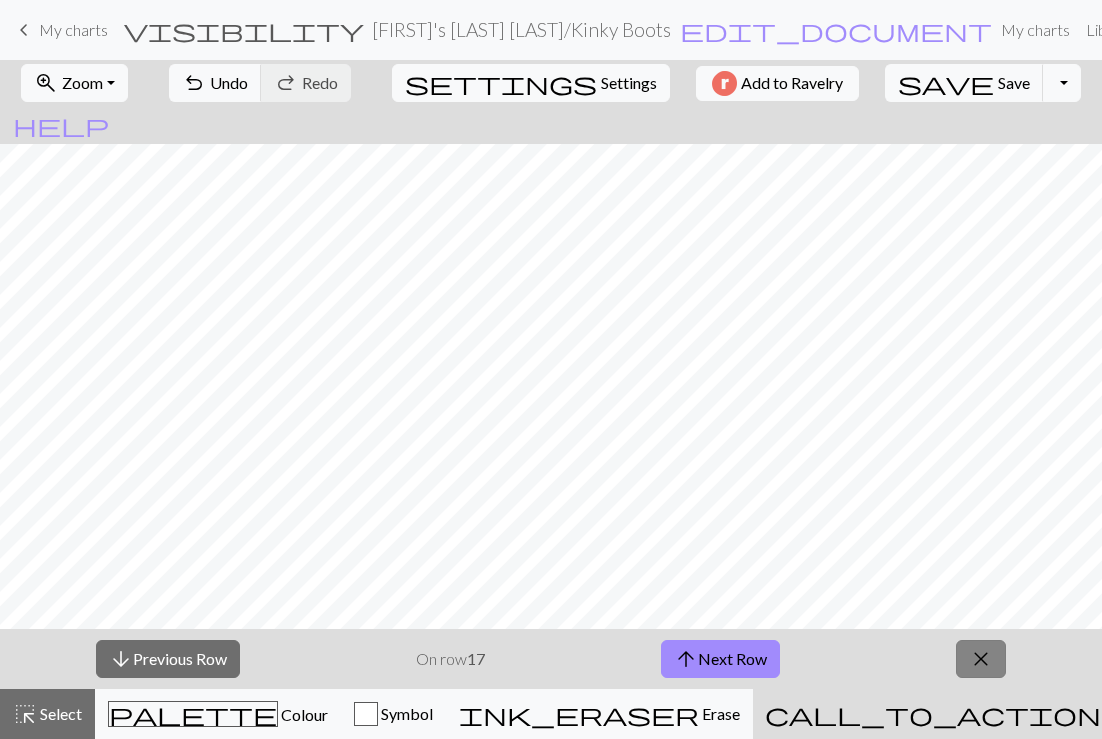 click on "close" at bounding box center [981, 659] 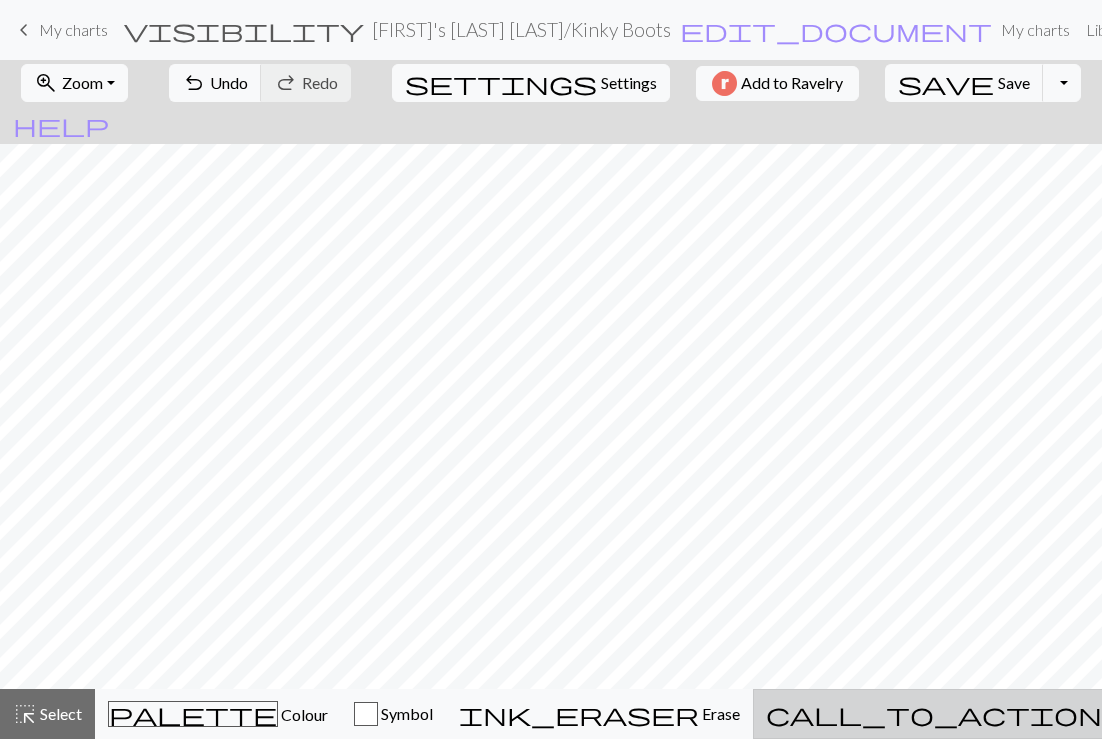 click on "call_to_action   Knitting mode   Knitting mode" at bounding box center [984, 714] 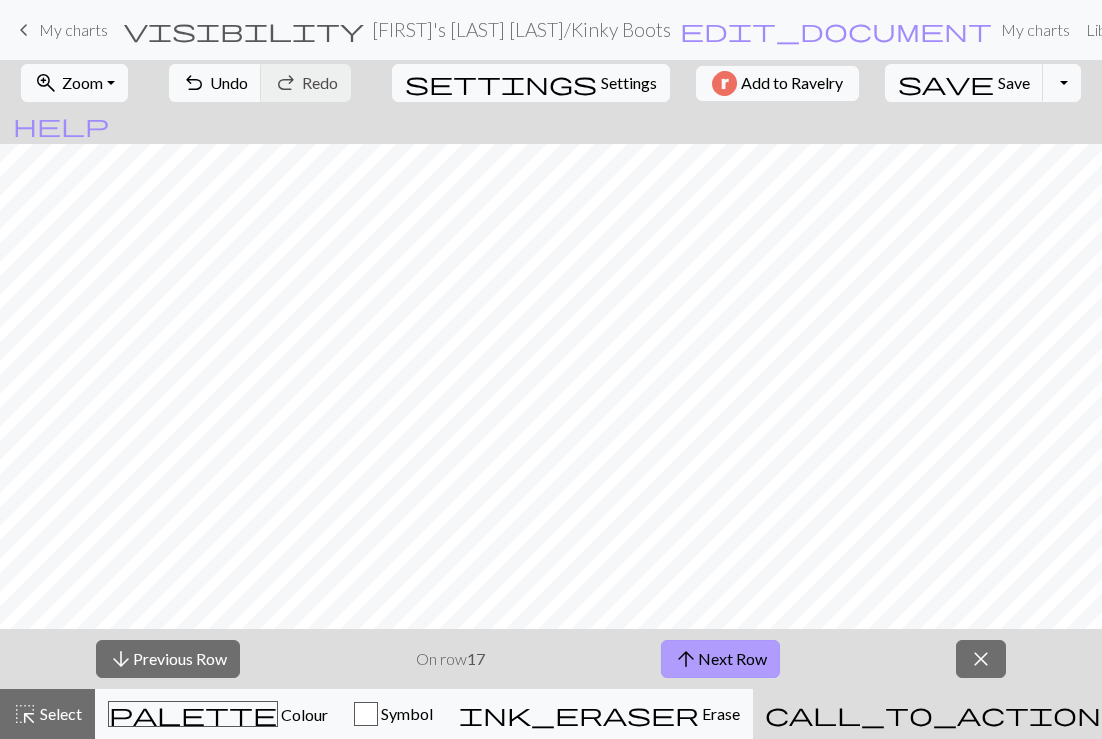 click on "arrow_upward  Next Row" at bounding box center [720, 659] 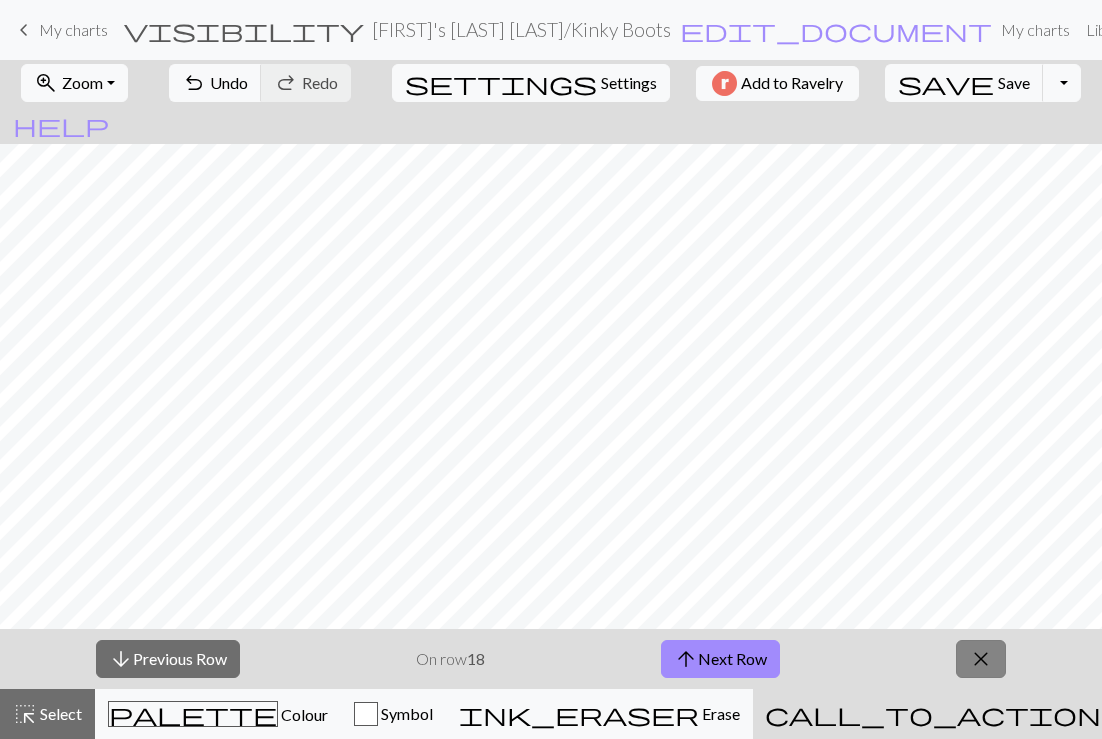 click on "close" at bounding box center (981, 659) 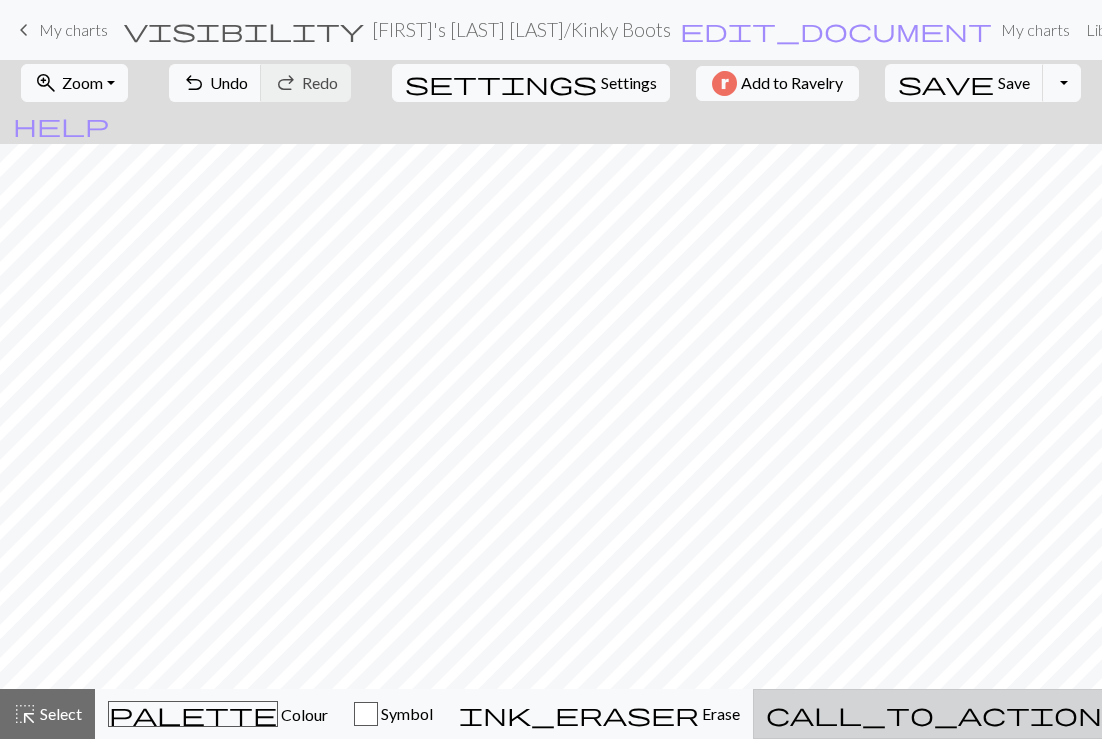 click on "call_to_action   Knitting mode   Knitting mode" at bounding box center (984, 714) 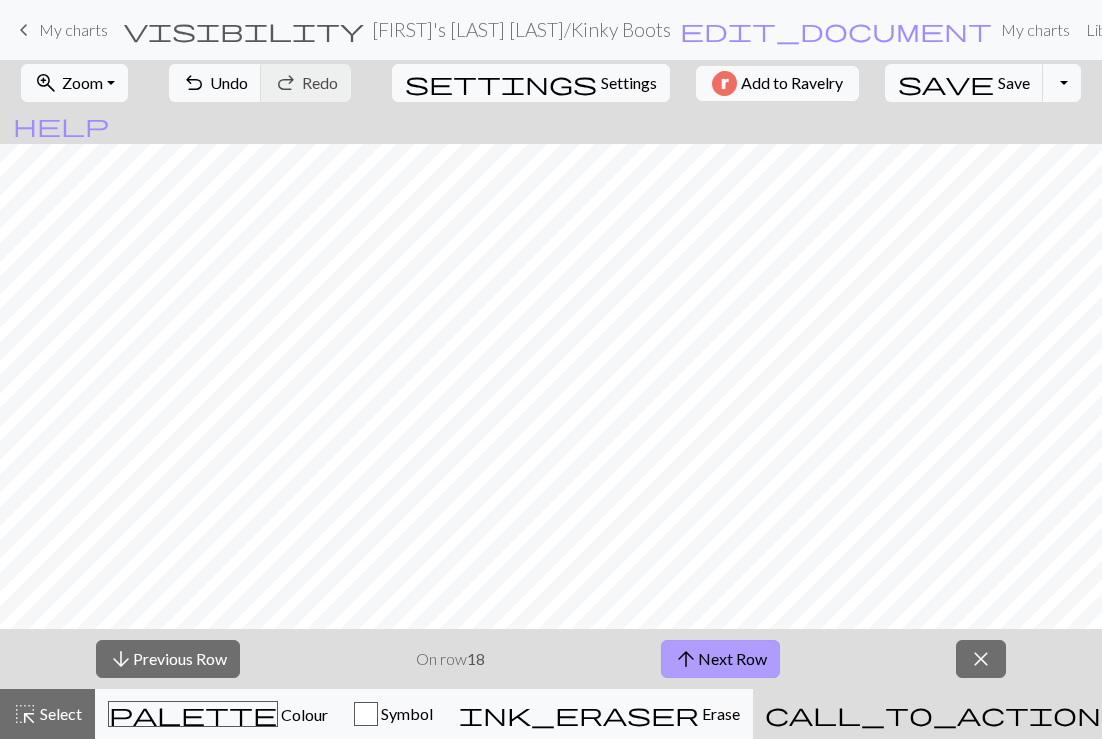 click on "arrow_upward  Next Row" at bounding box center [720, 659] 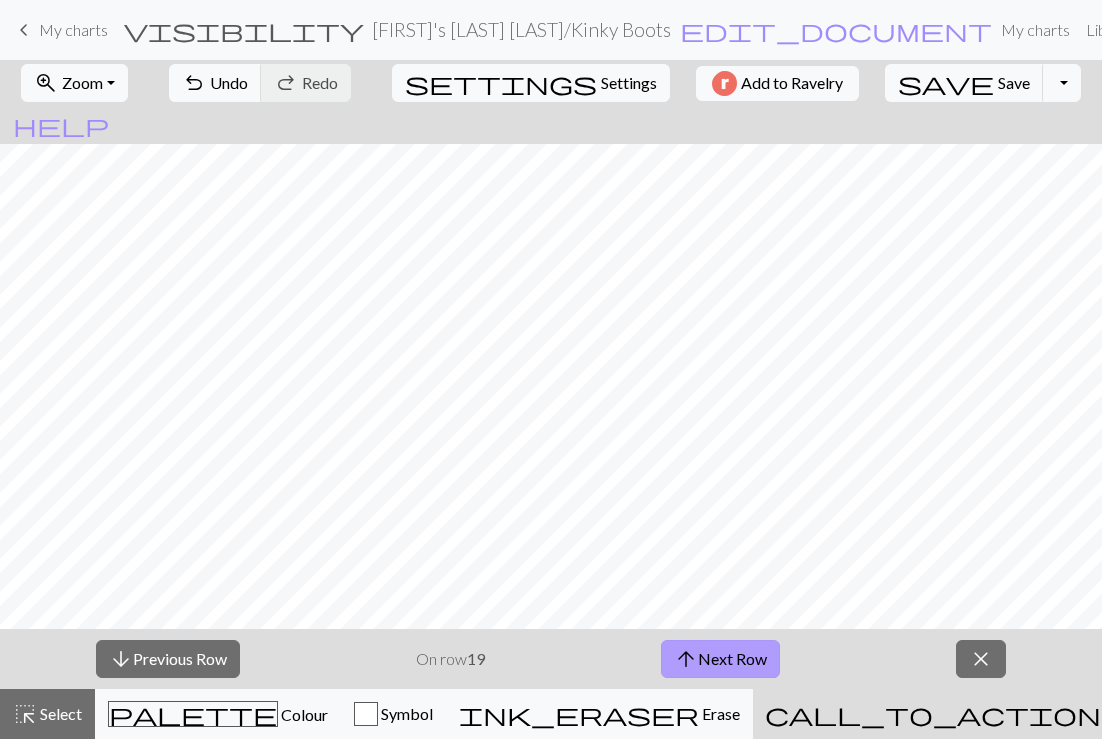 click on "arrow_upward" at bounding box center (686, 659) 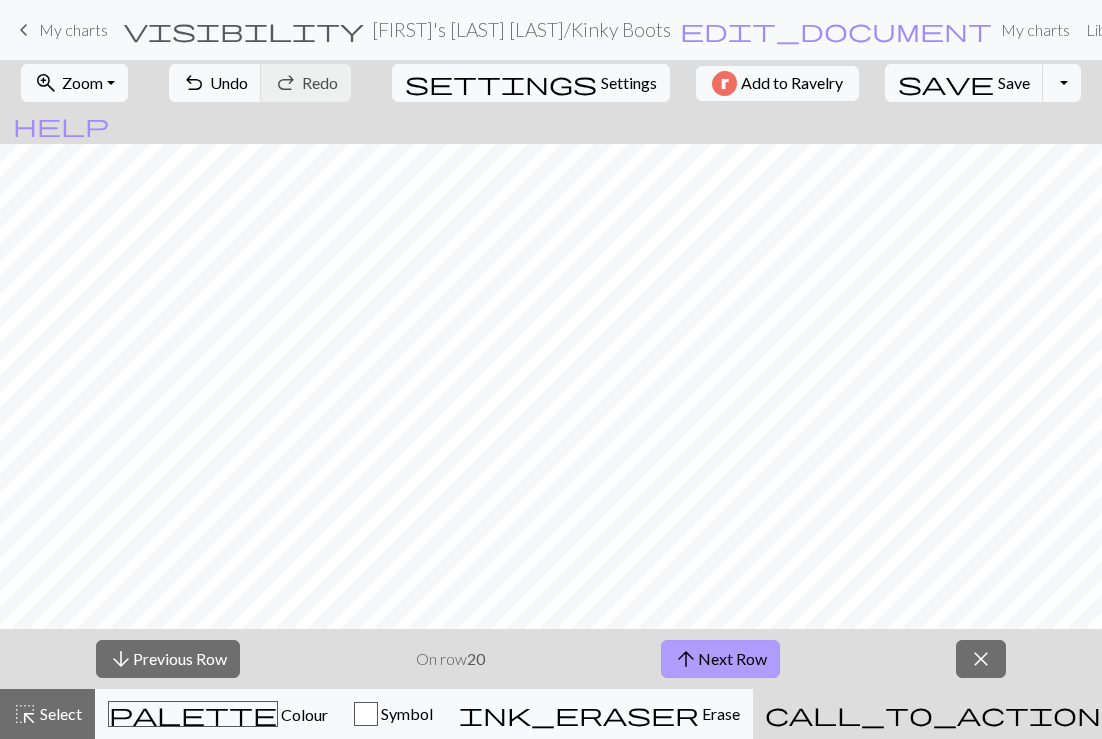 click on "arrow_upward  Next Row" at bounding box center (720, 659) 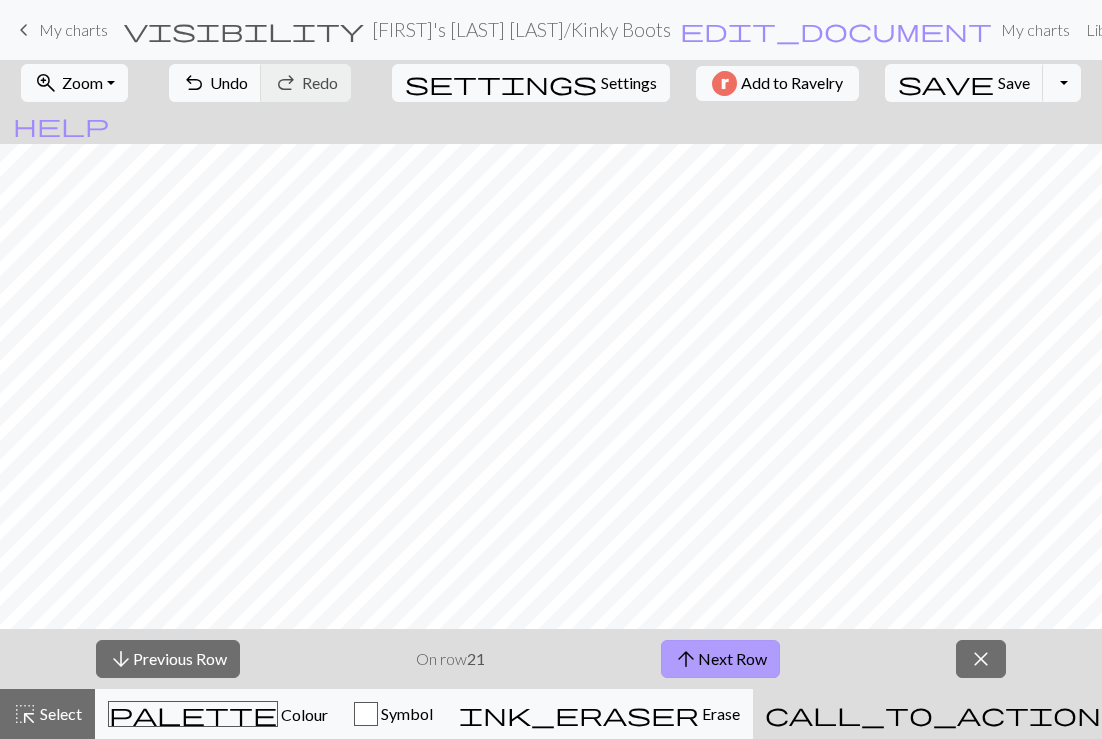 scroll, scrollTop: 173, scrollLeft: 0, axis: vertical 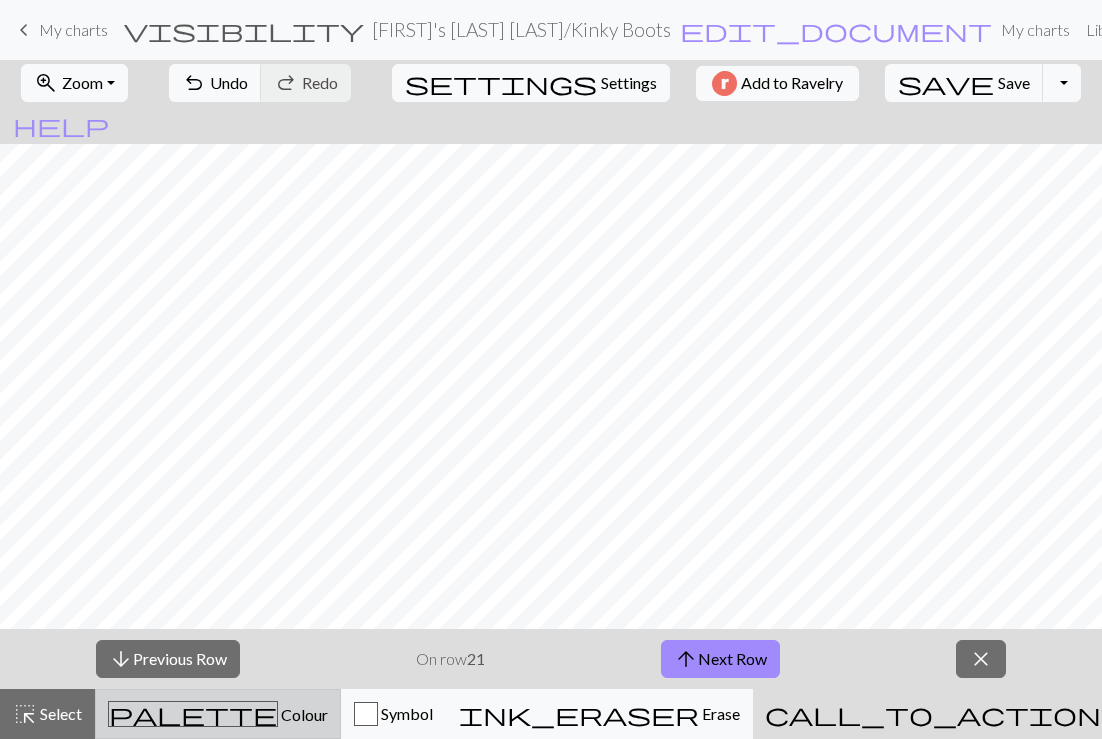 click on "palette   Colour   Colour" at bounding box center [218, 714] 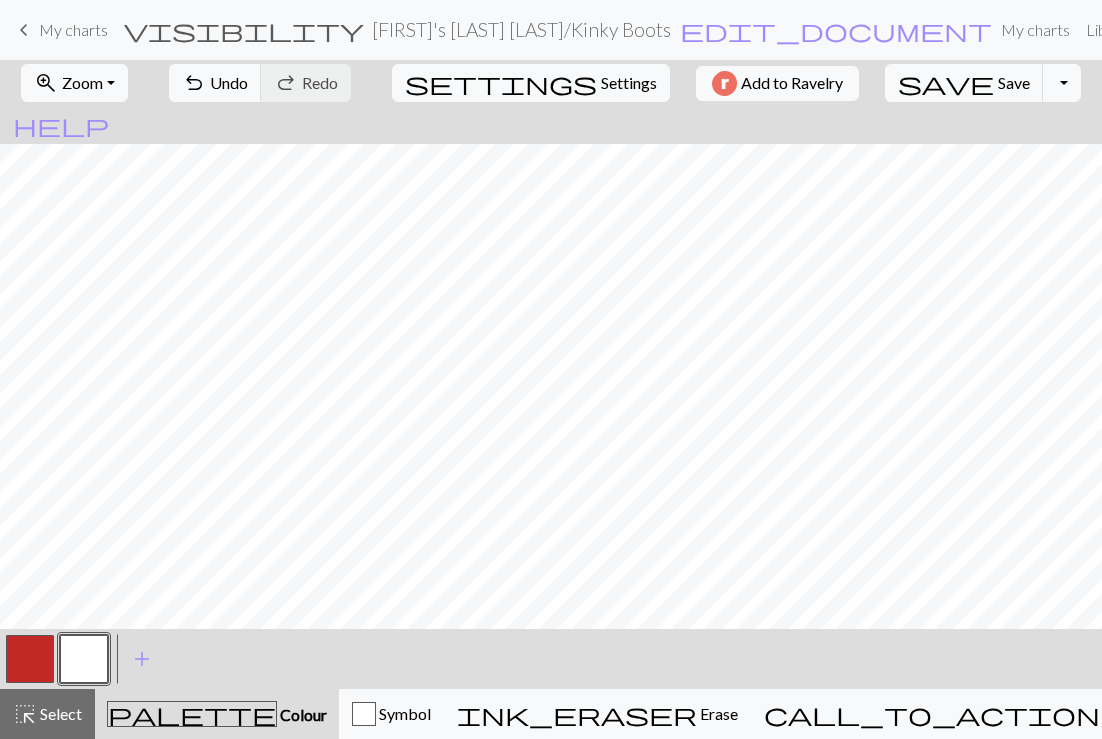 click at bounding box center [30, 659] 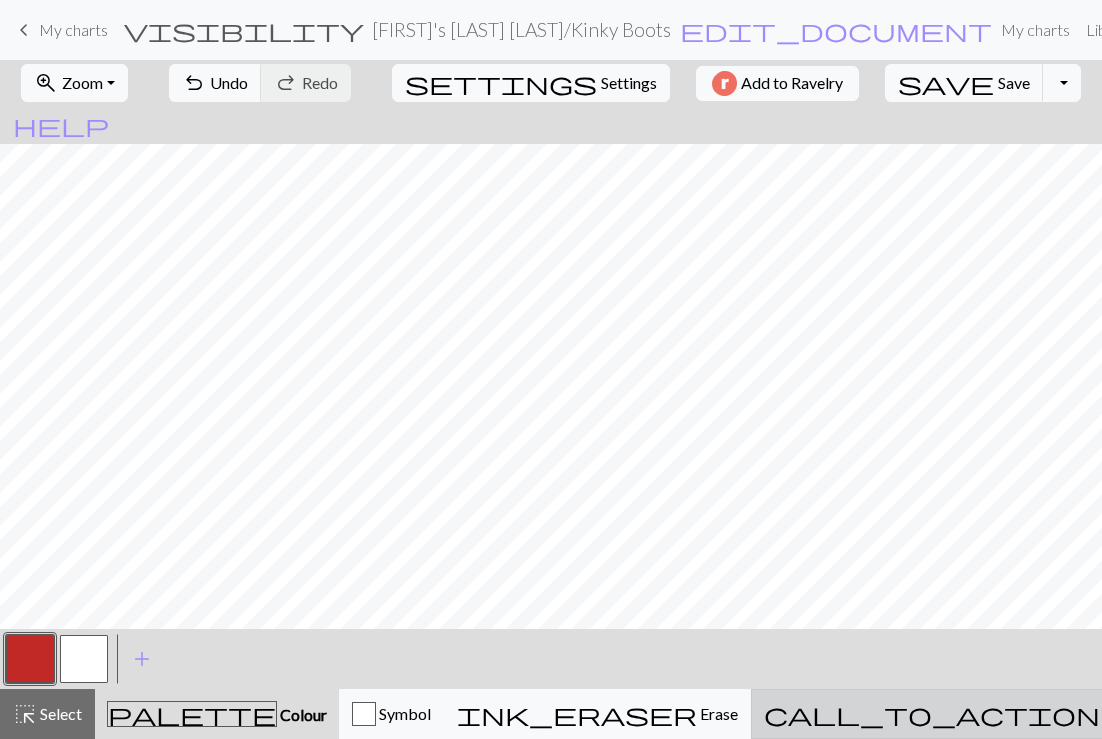 click on "Knitting mode" at bounding box center [1150, 713] 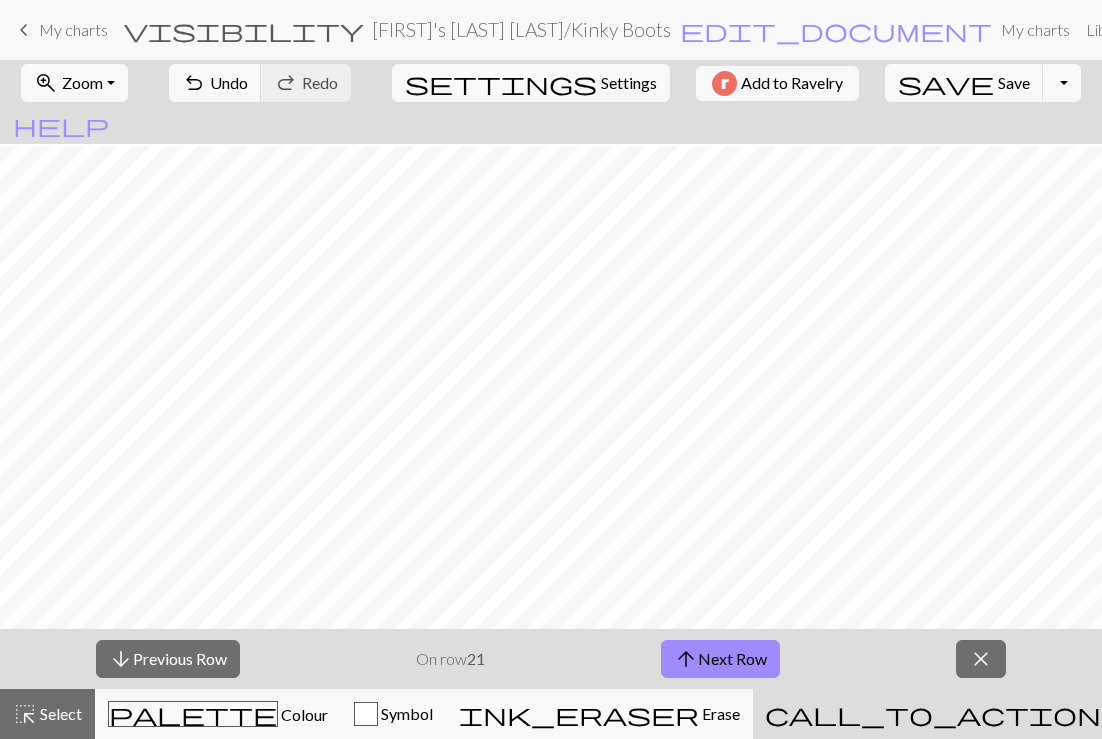 scroll, scrollTop: 202, scrollLeft: 0, axis: vertical 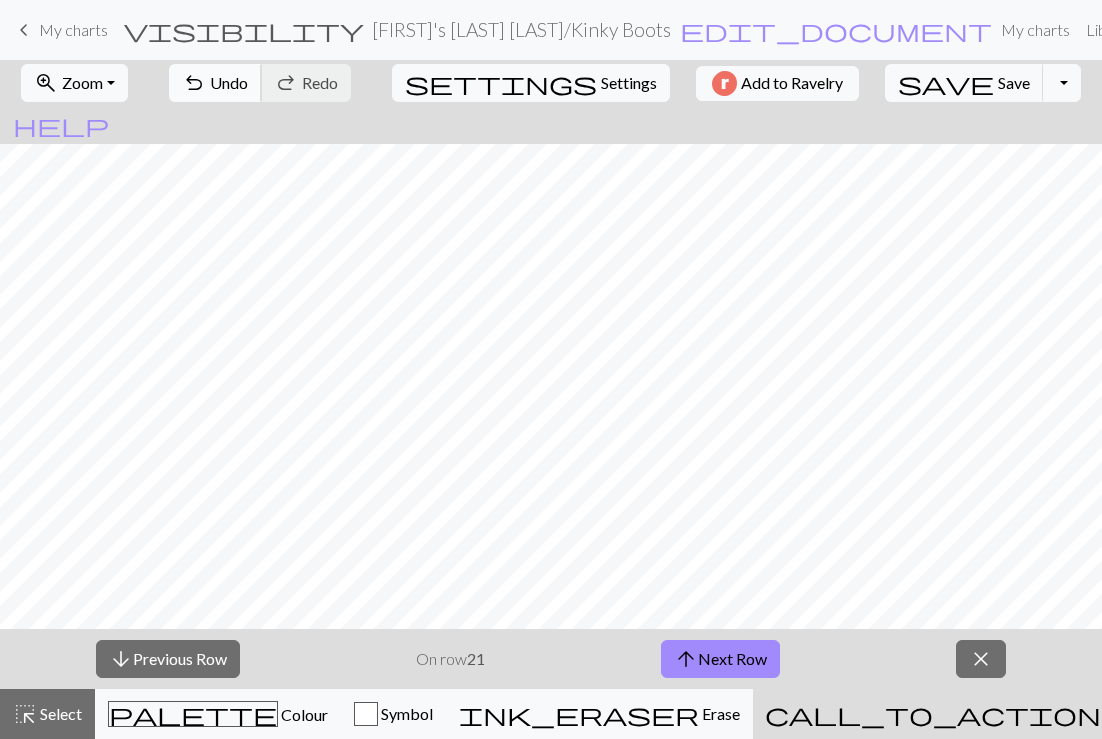 click on "undo Undo Undo" at bounding box center [215, 83] 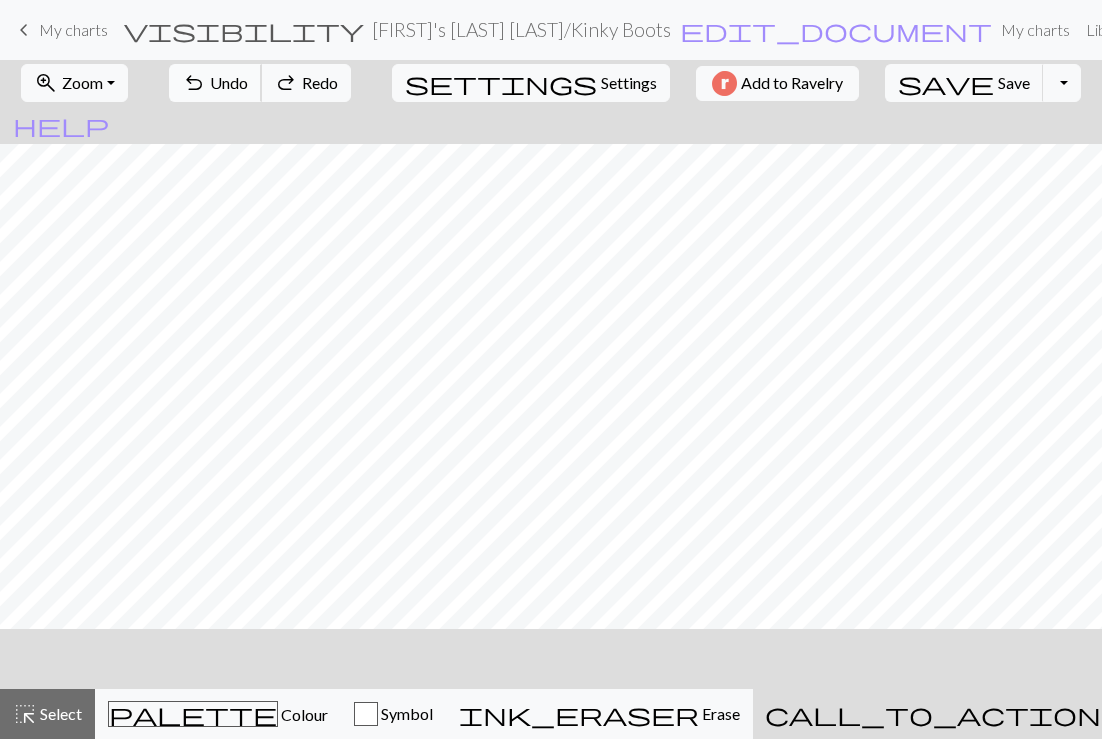 click on "undo Undo Undo" at bounding box center [215, 83] 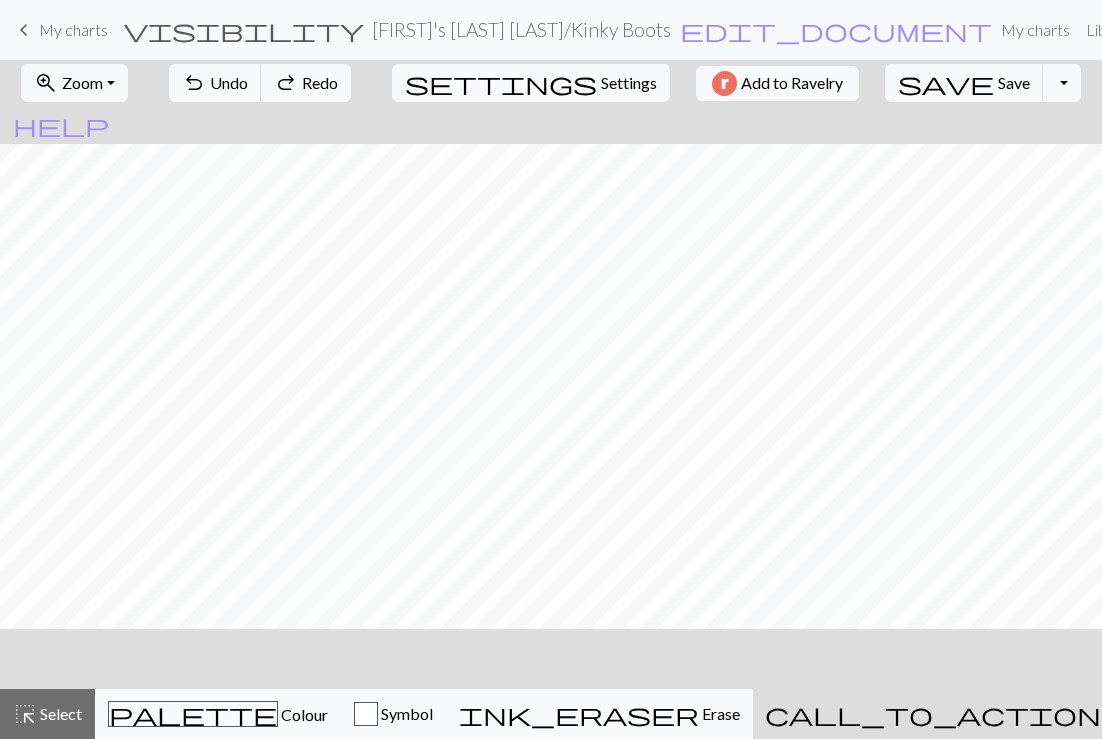 click on "call_to_action" at bounding box center (933, 714) 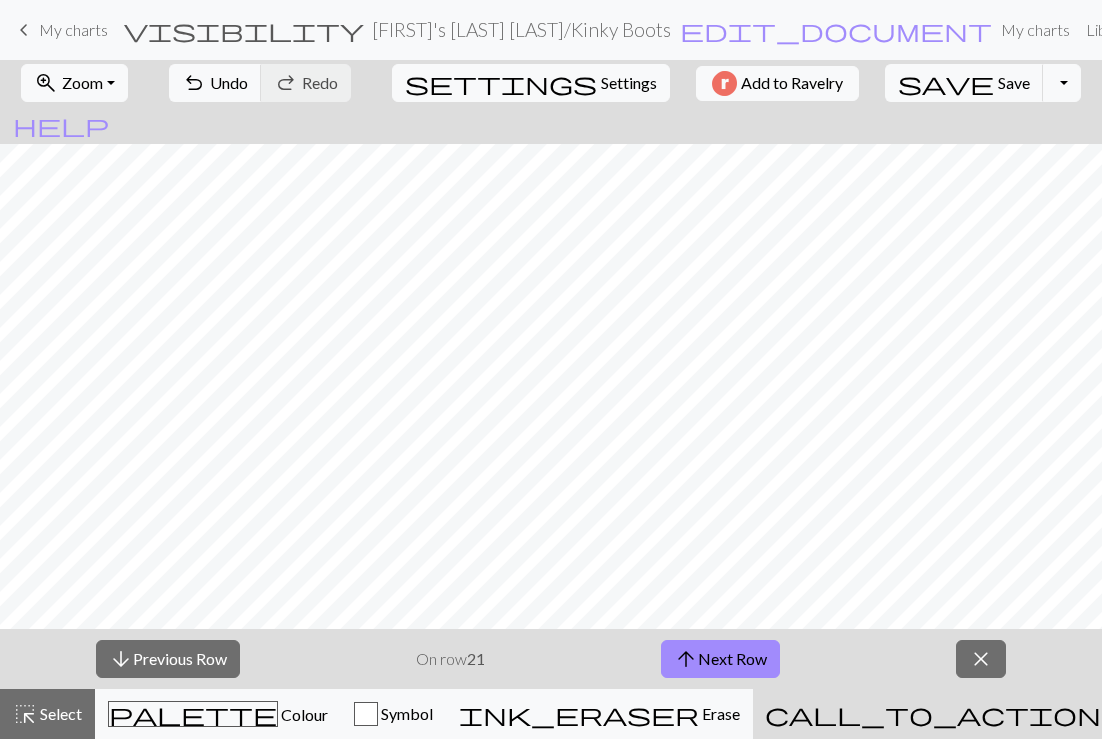 click on "undo Undo Undo redo Redo Redo" at bounding box center [260, 83] 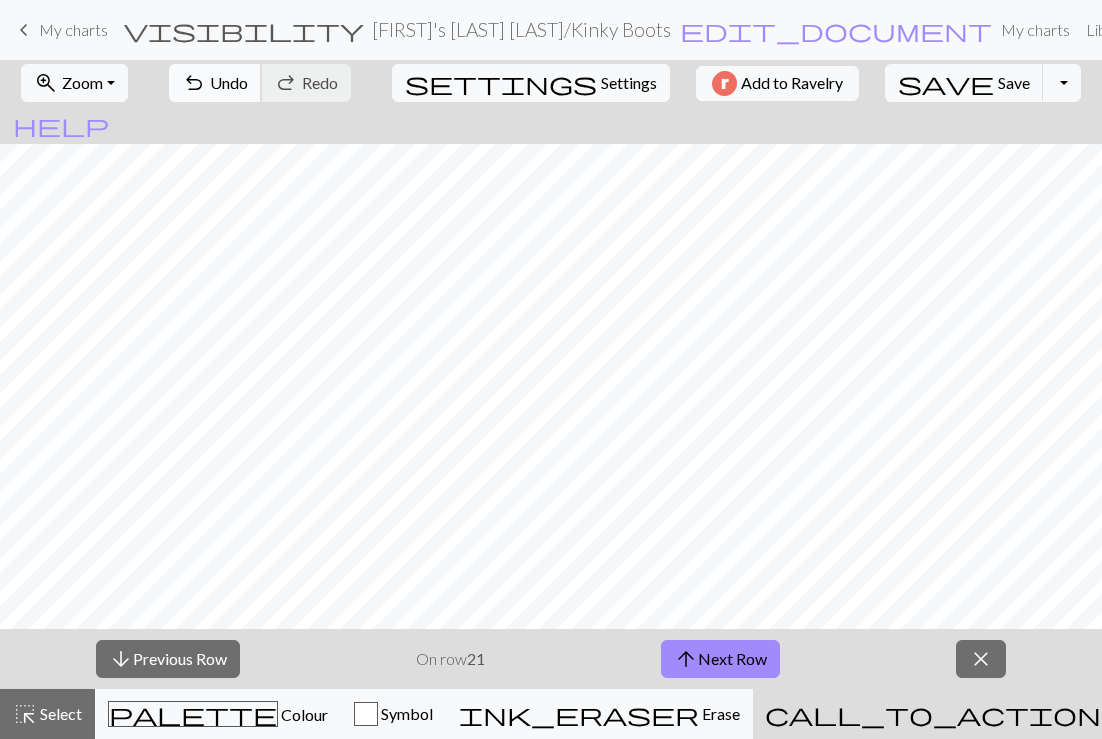 click on "Undo" at bounding box center [229, 82] 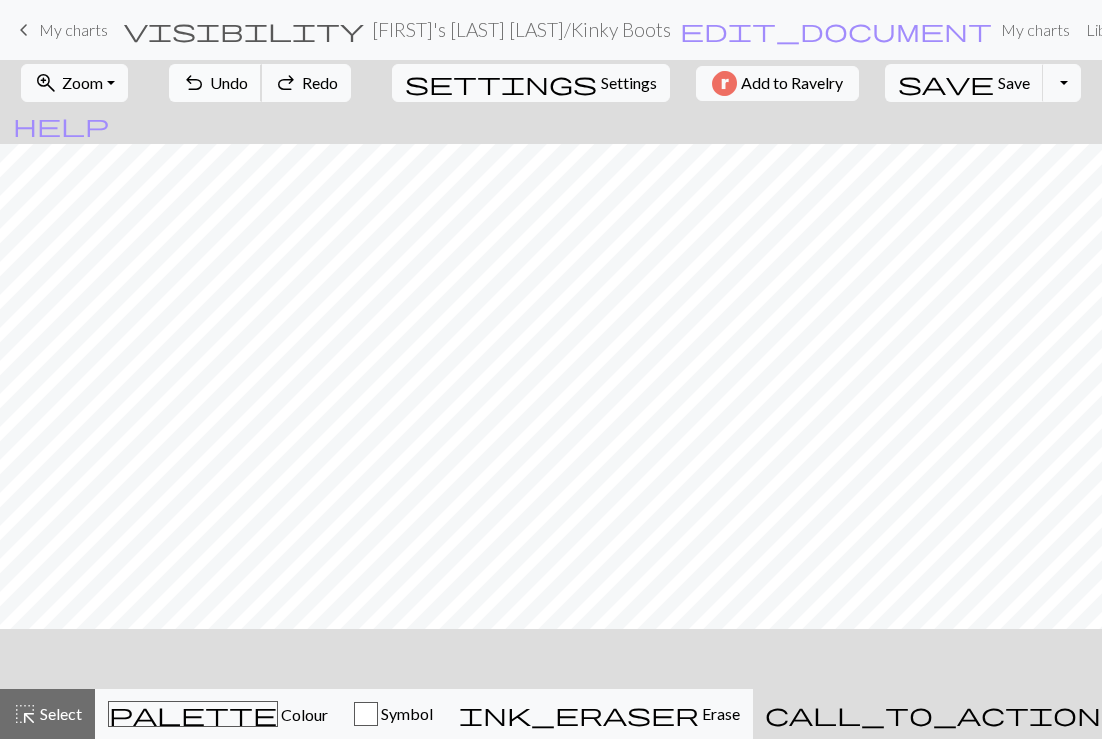 click on "Undo" at bounding box center [229, 82] 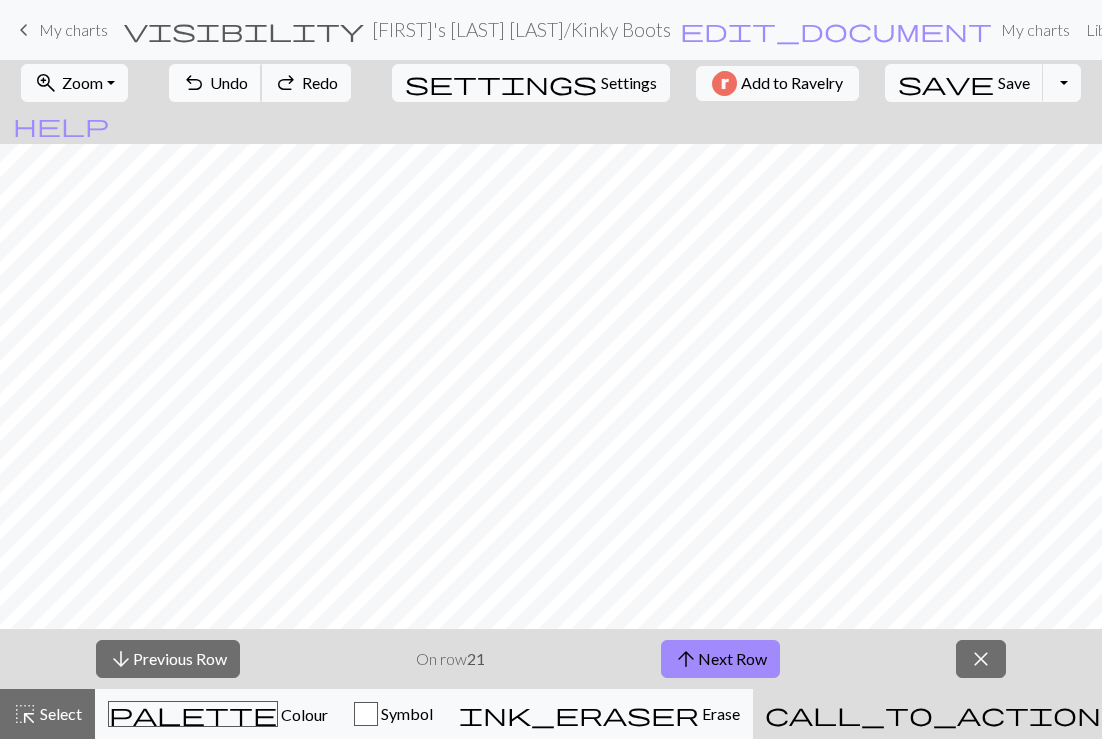 click on "Undo" at bounding box center (229, 82) 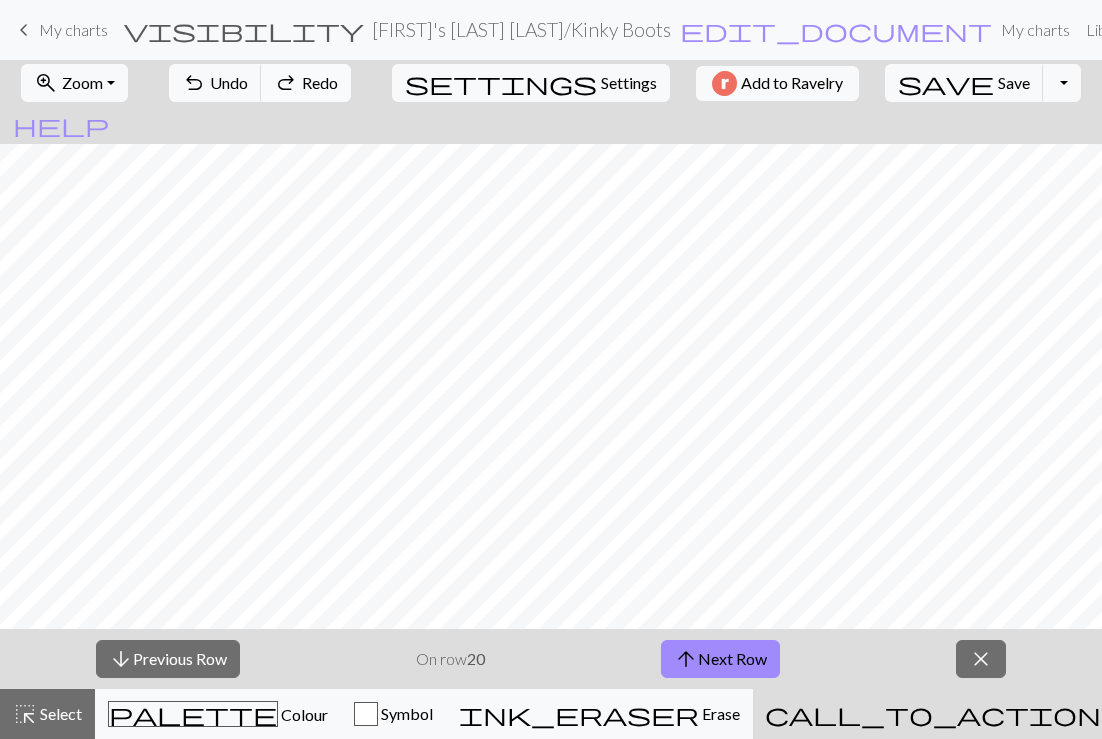 click on "Redo" at bounding box center [320, 82] 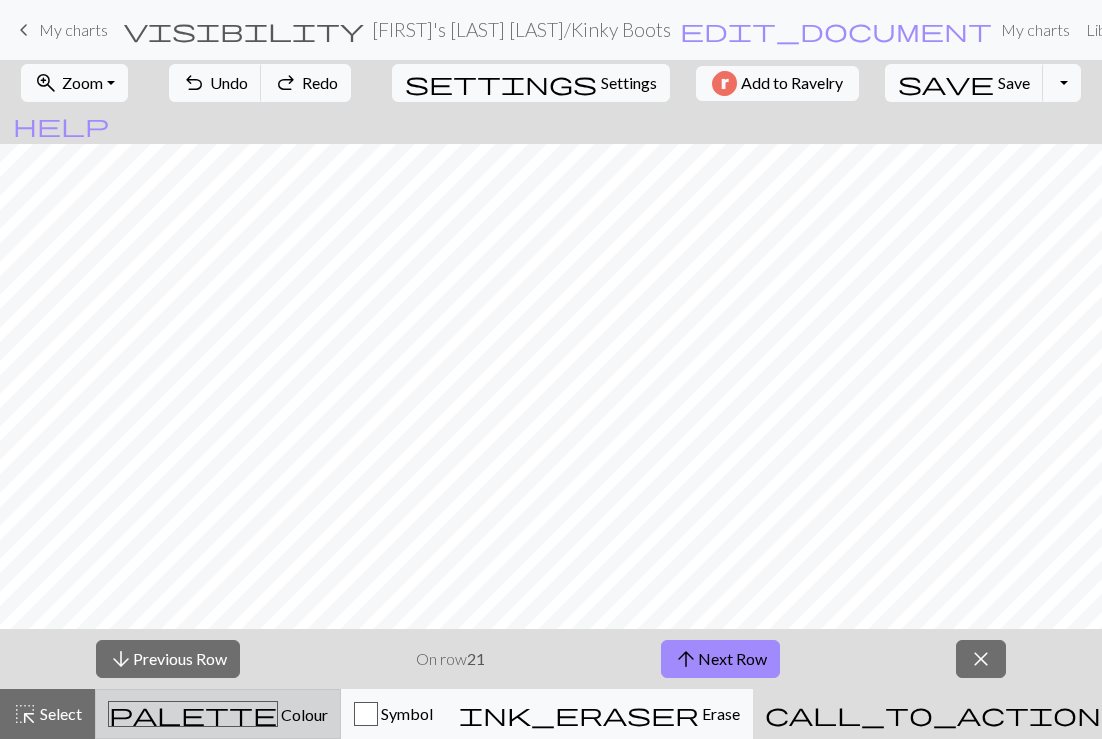 click on "palette   Colour   Colour" at bounding box center (218, 714) 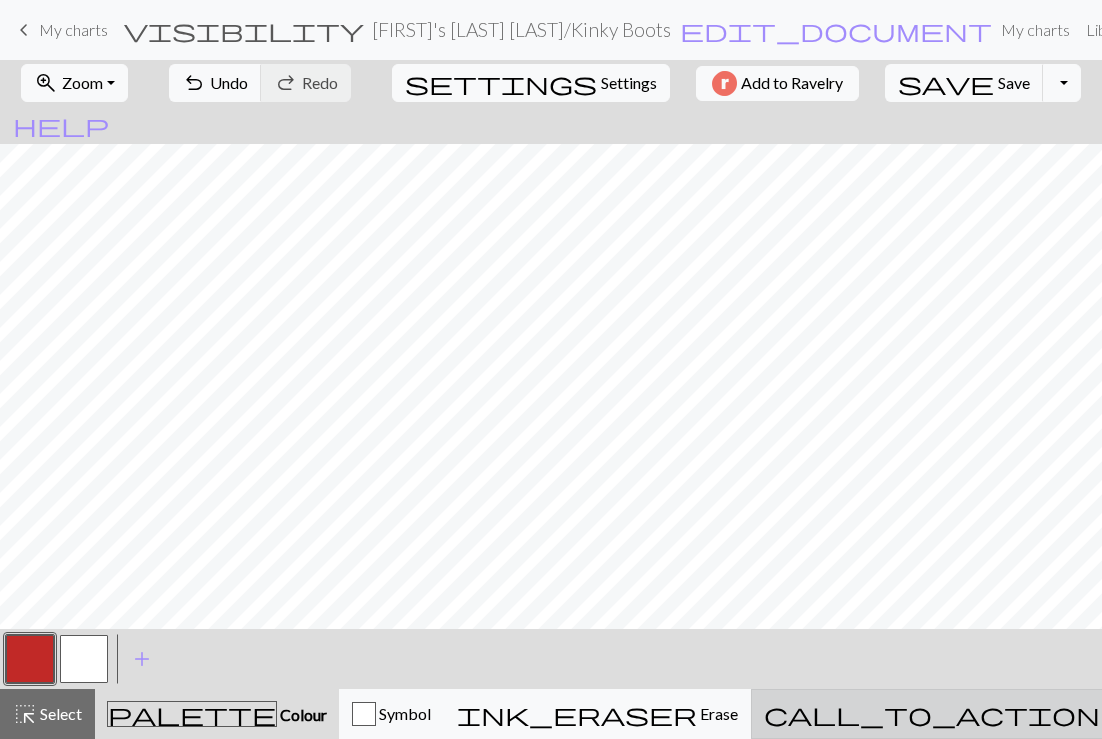 click on "Knitting mode" at bounding box center [1150, 713] 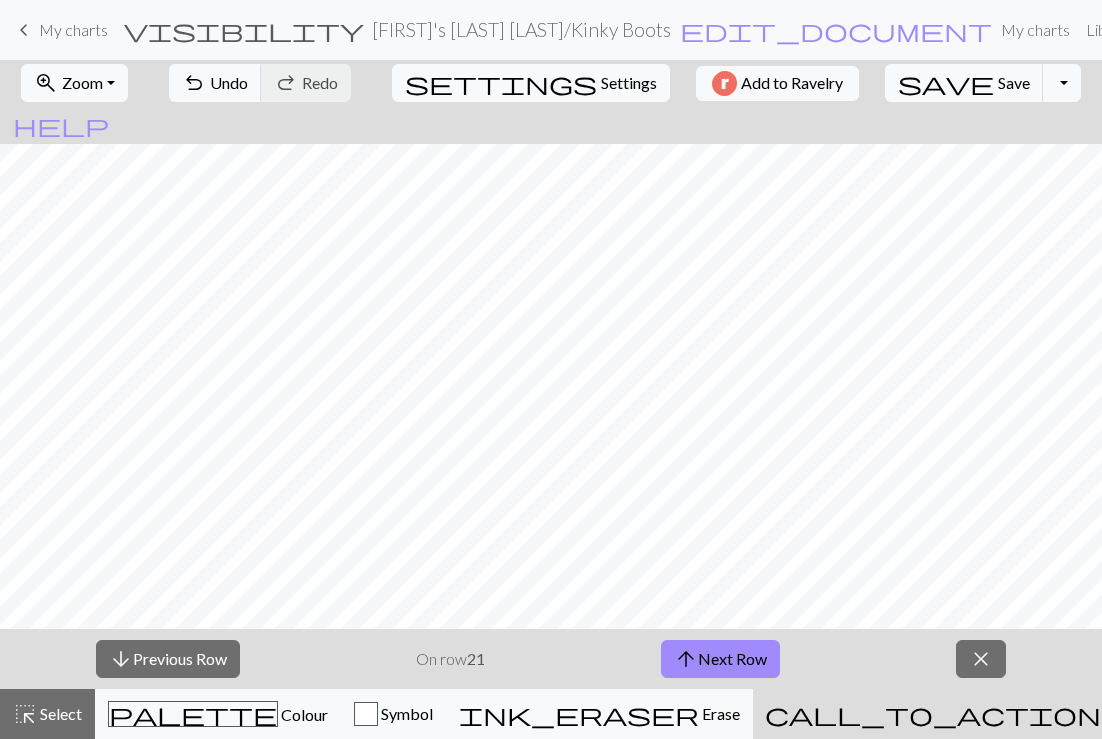 click on "Knitting mode" at bounding box center [1151, 713] 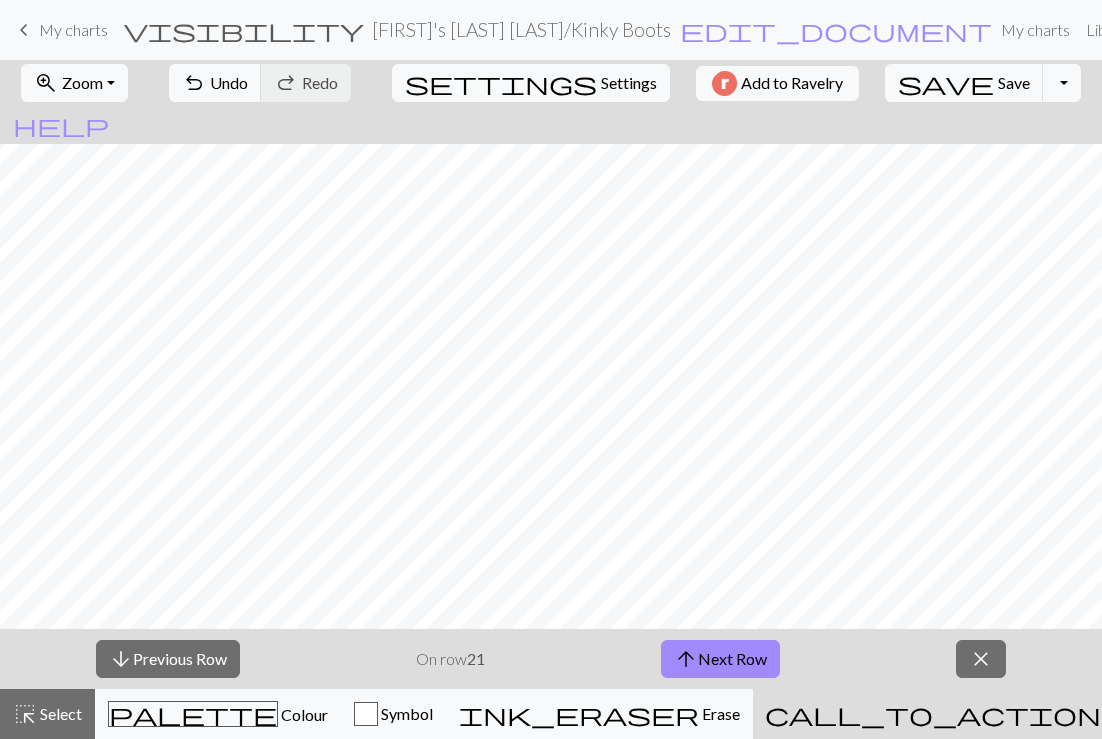 scroll, scrollTop: 288, scrollLeft: 0, axis: vertical 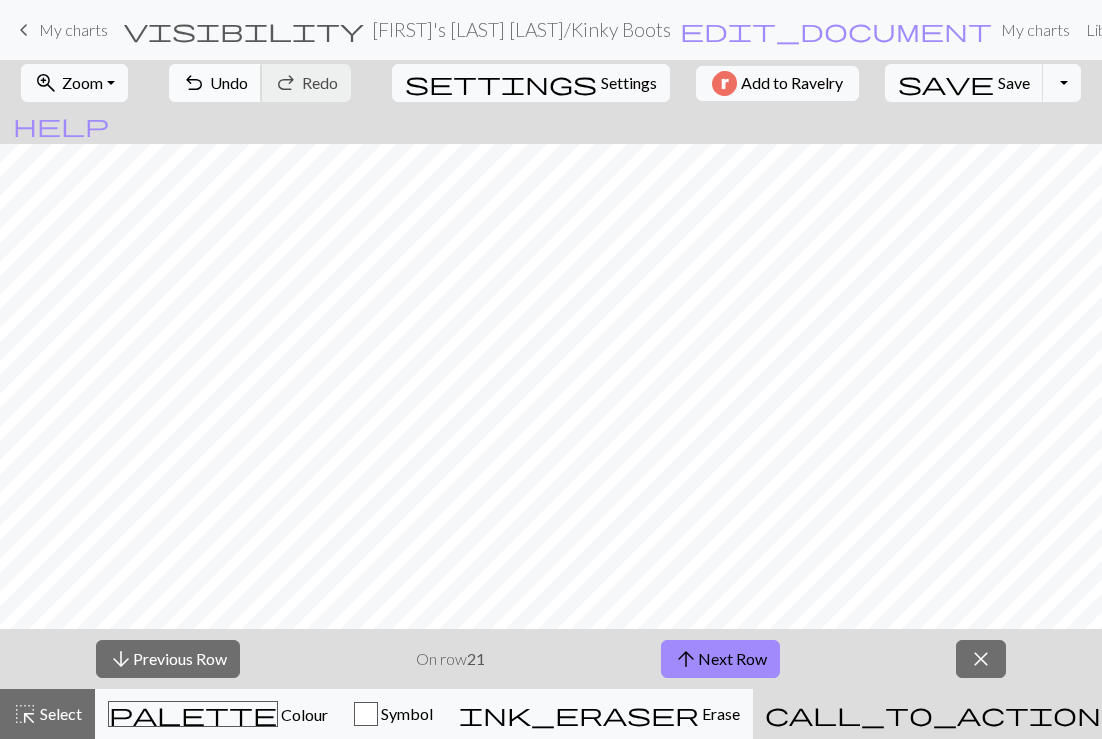 click on "undo" at bounding box center [194, 83] 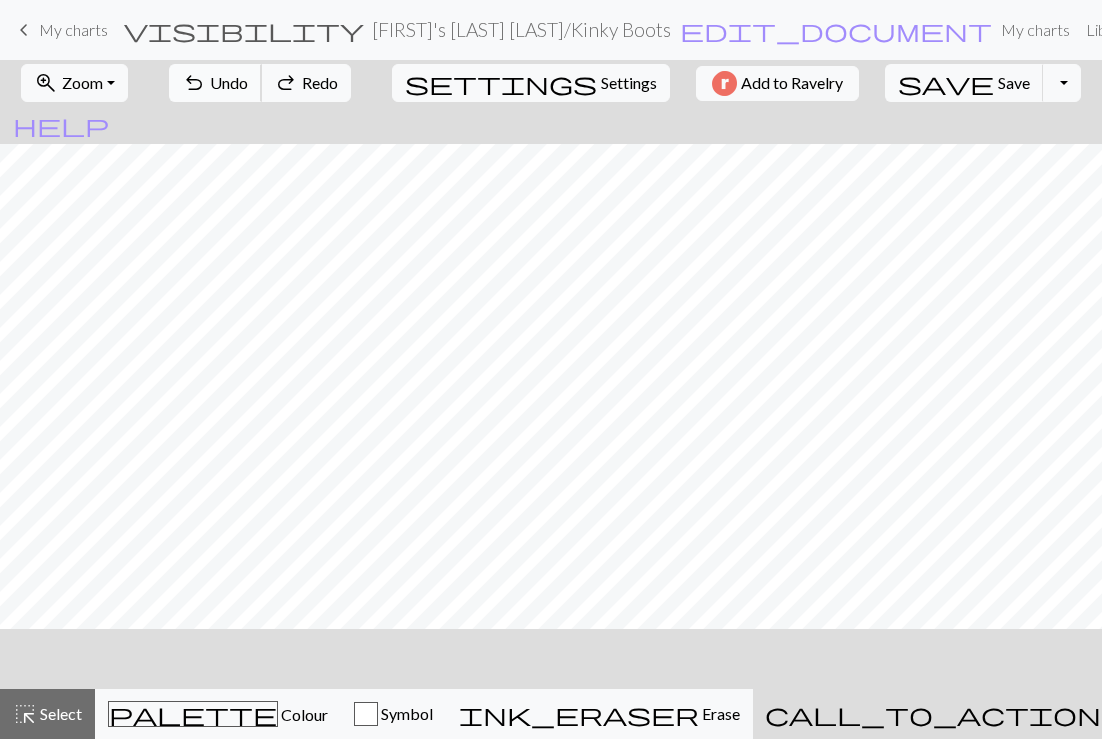 click on "undo" at bounding box center [194, 83] 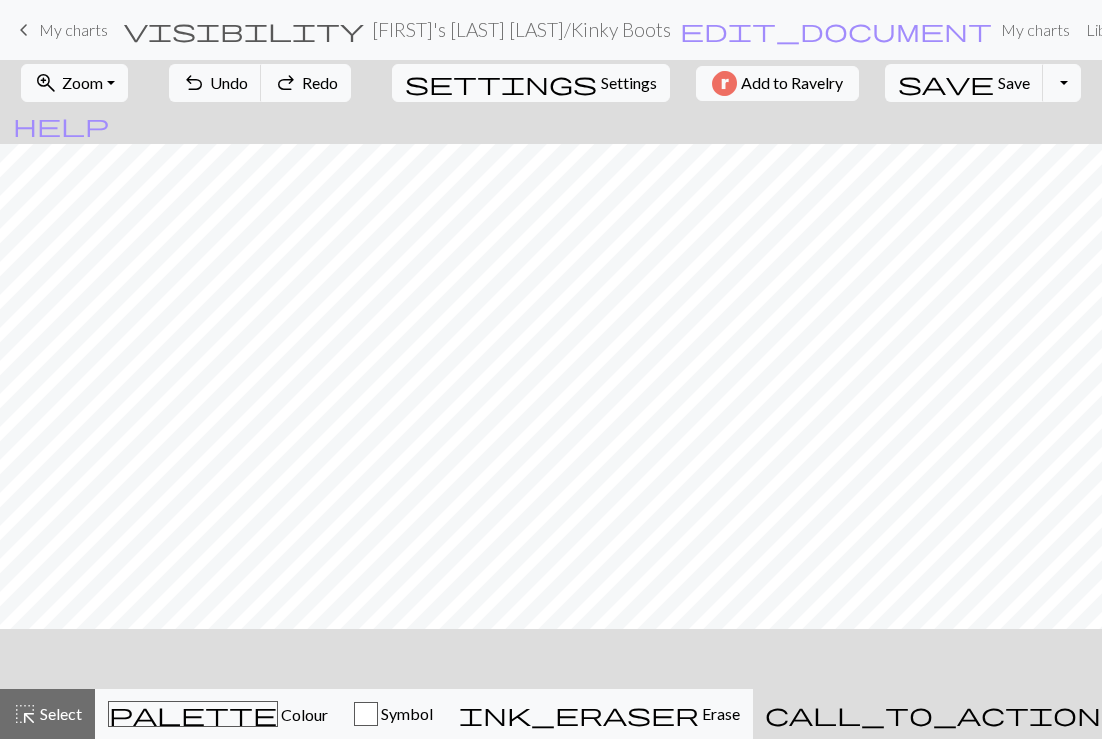 click on "Knitting mode" at bounding box center [1151, 713] 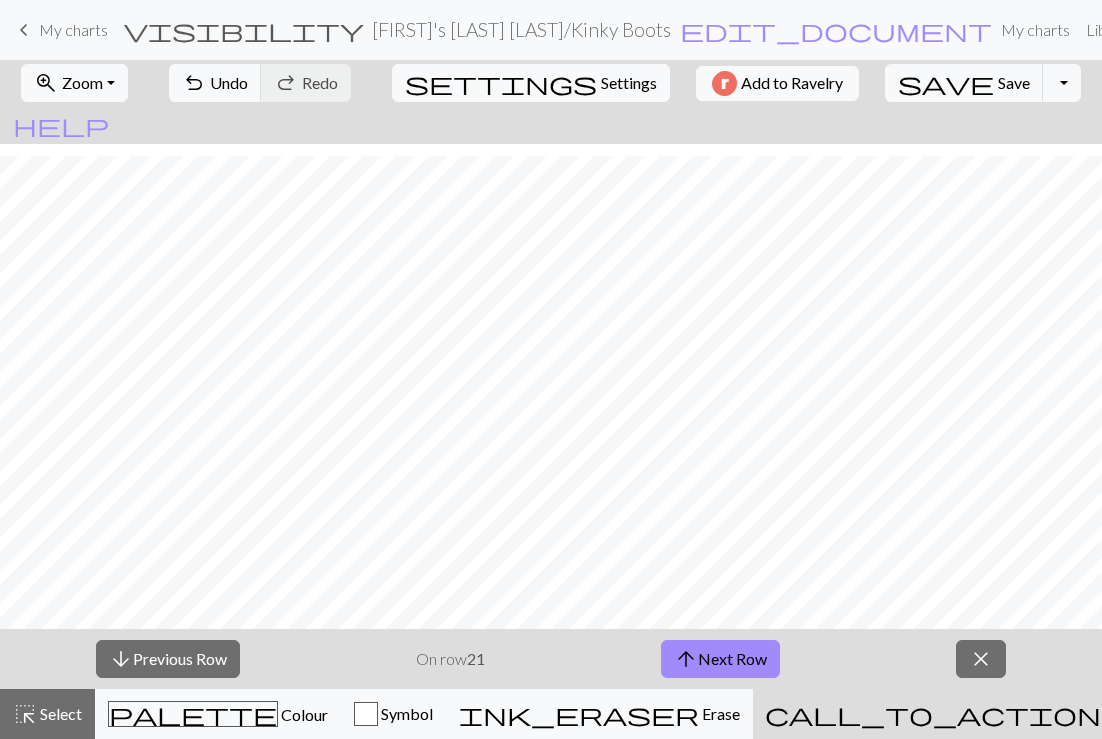 scroll, scrollTop: 212, scrollLeft: 0, axis: vertical 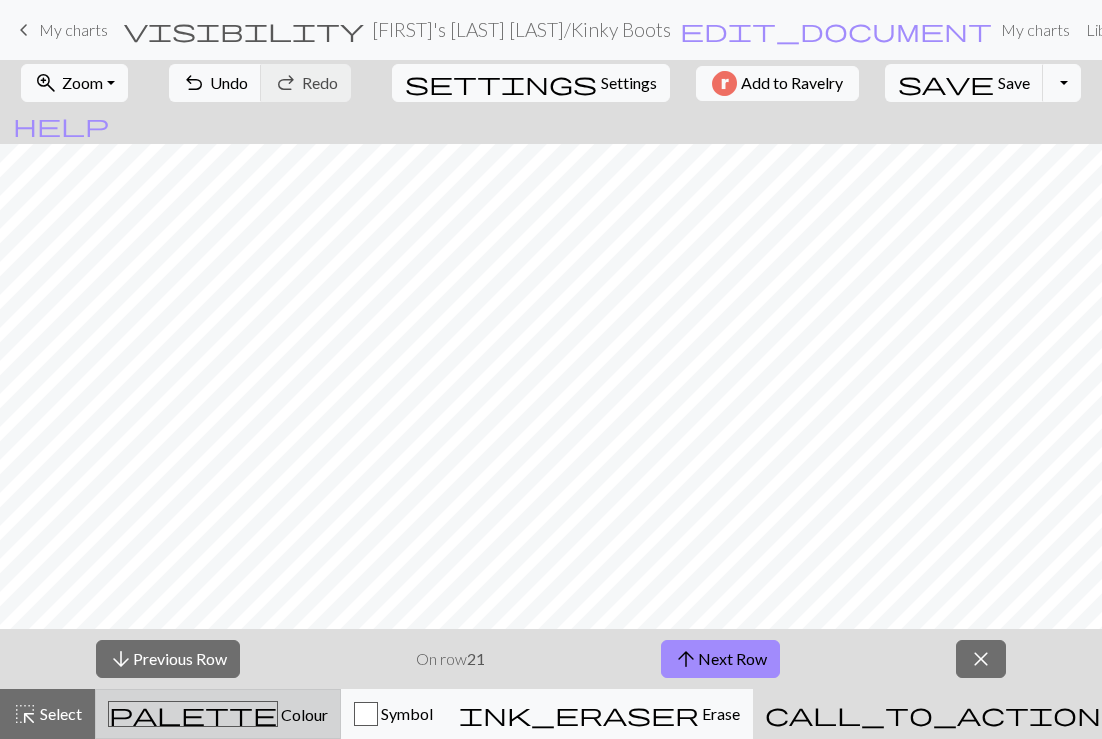 click on "palette   Colour   Colour" at bounding box center (218, 714) 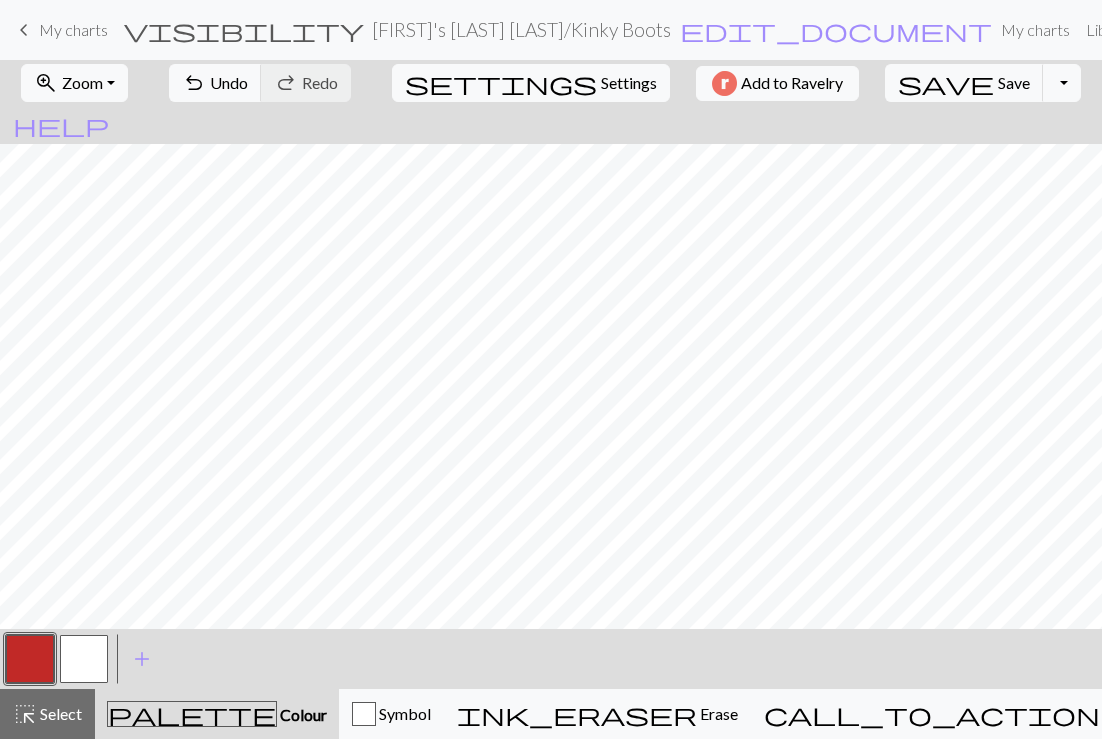 click on "< >" at bounding box center [57, 659] 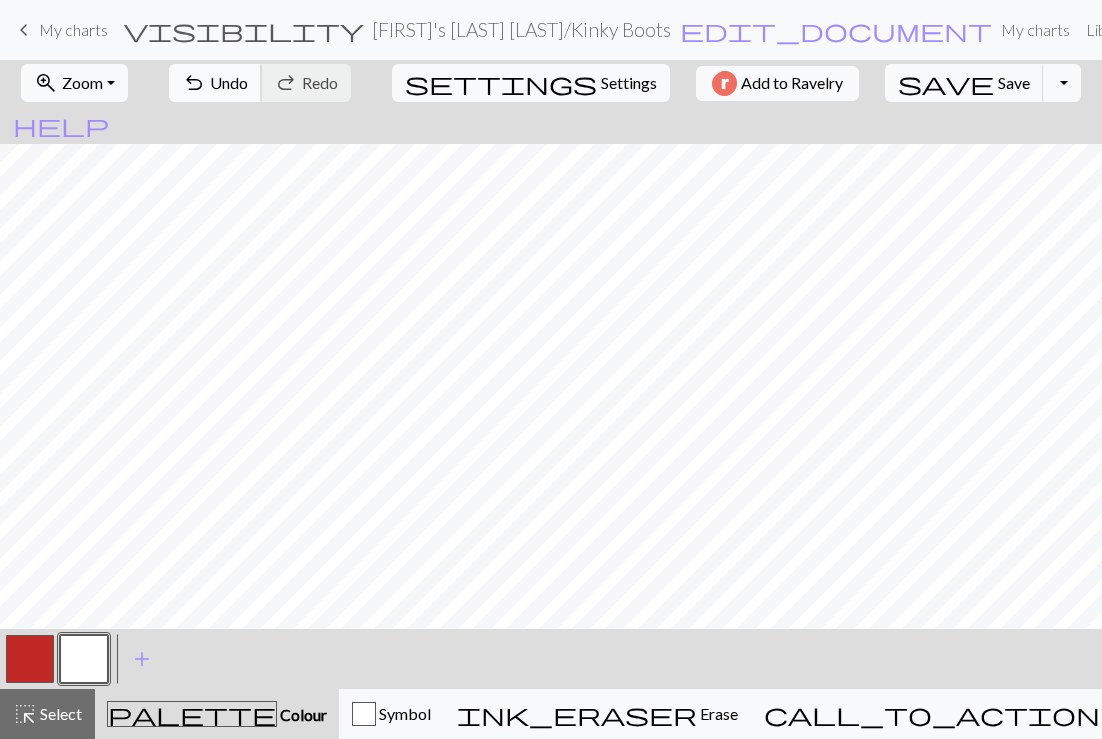 click on "Undo" at bounding box center (229, 82) 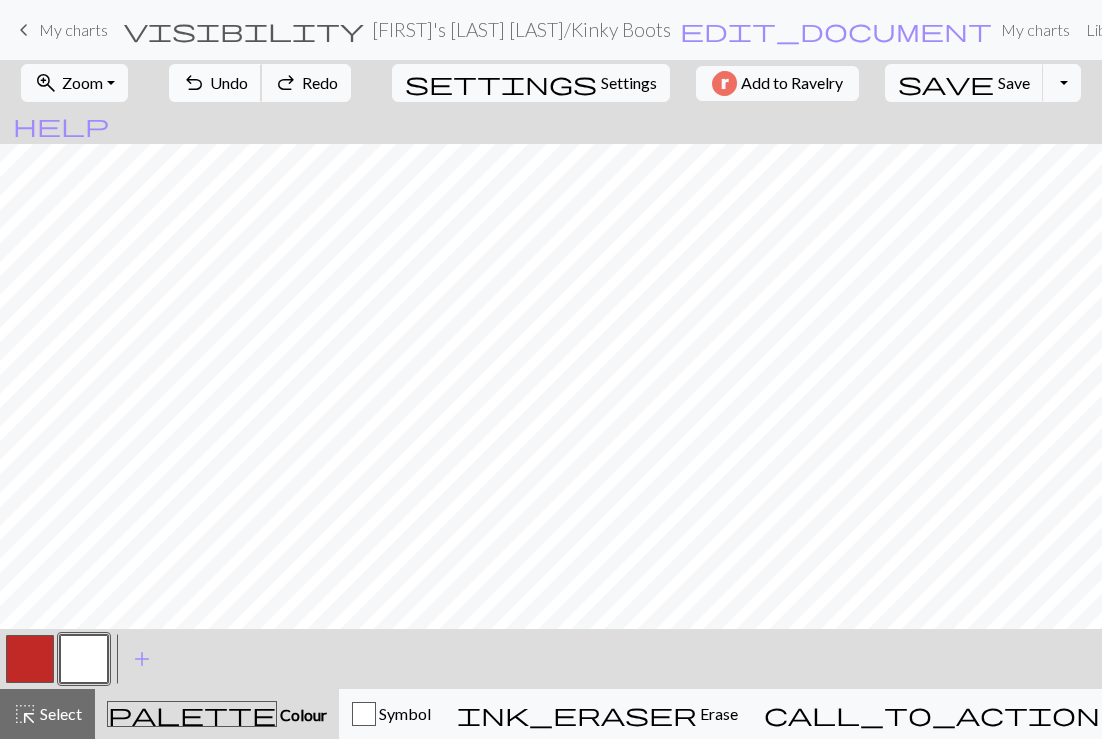 click on "Undo" at bounding box center [229, 82] 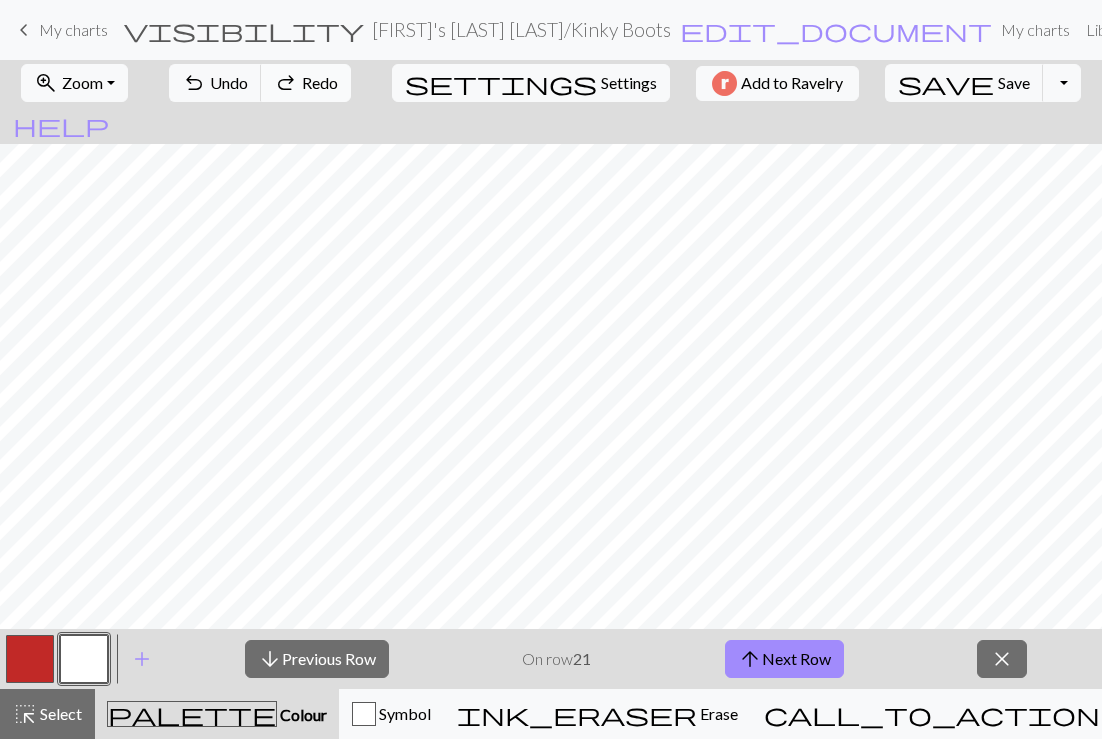 click on "Redo" at bounding box center [320, 82] 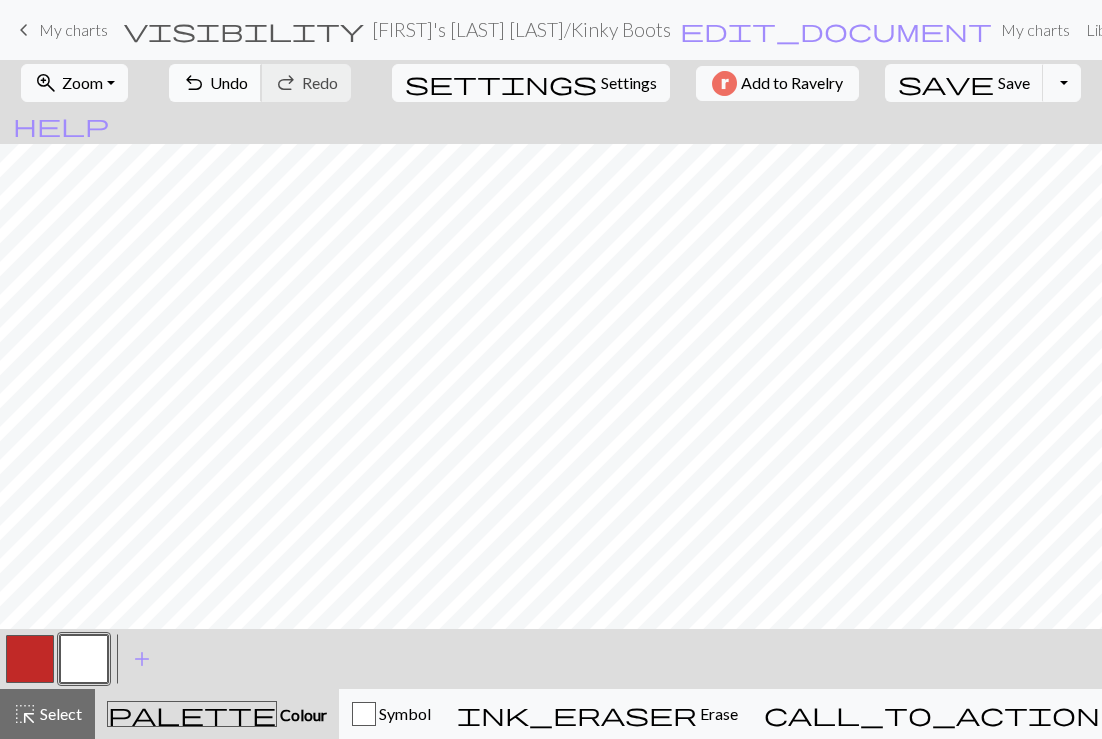 click on "Undo" at bounding box center (229, 82) 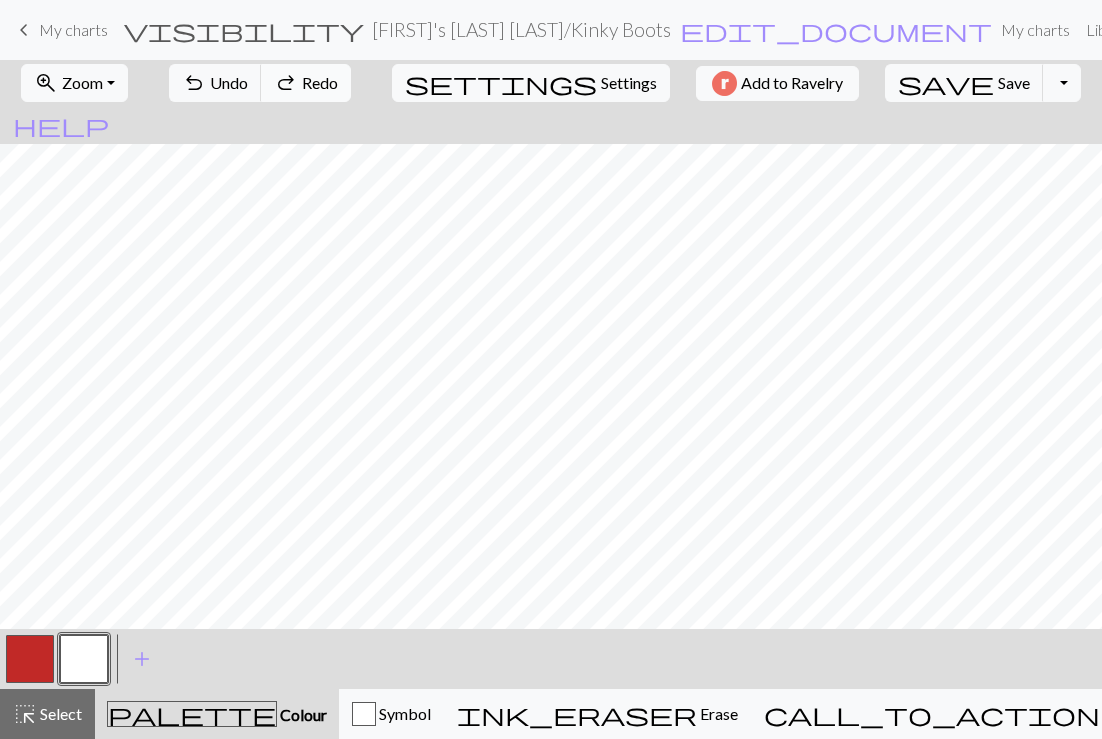 click on "redo" at bounding box center [286, 83] 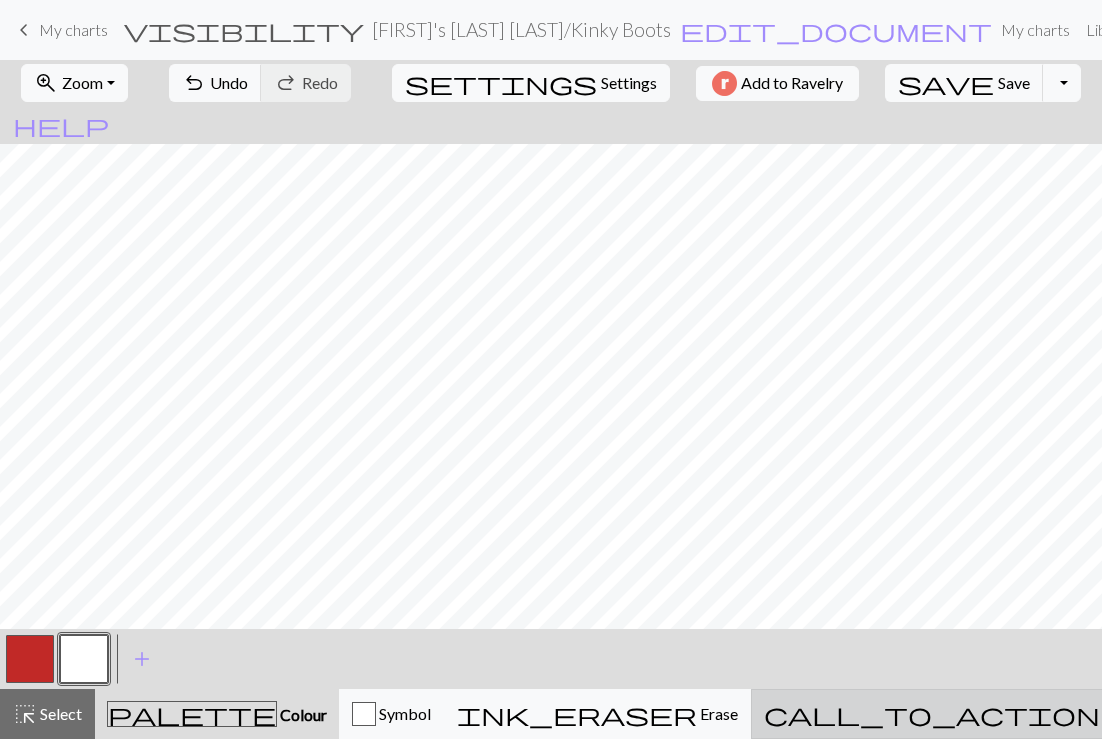 click on "Knitting mode" at bounding box center [1150, 713] 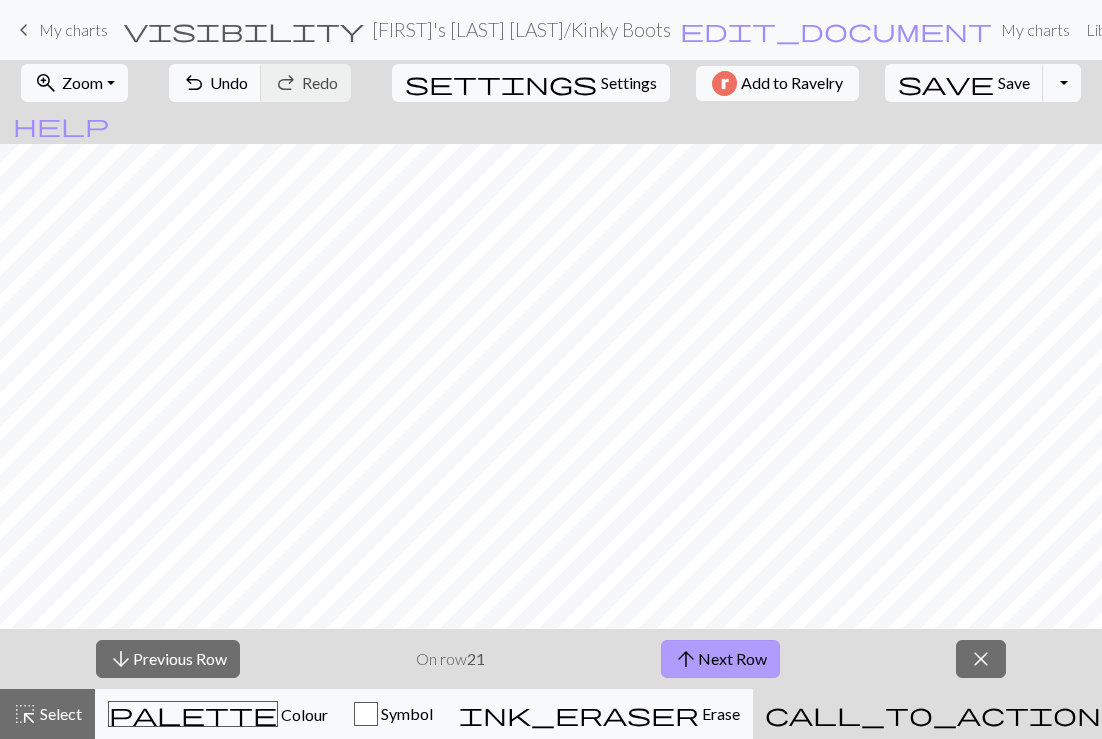 click on "arrow_upward  Next Row" at bounding box center [720, 659] 